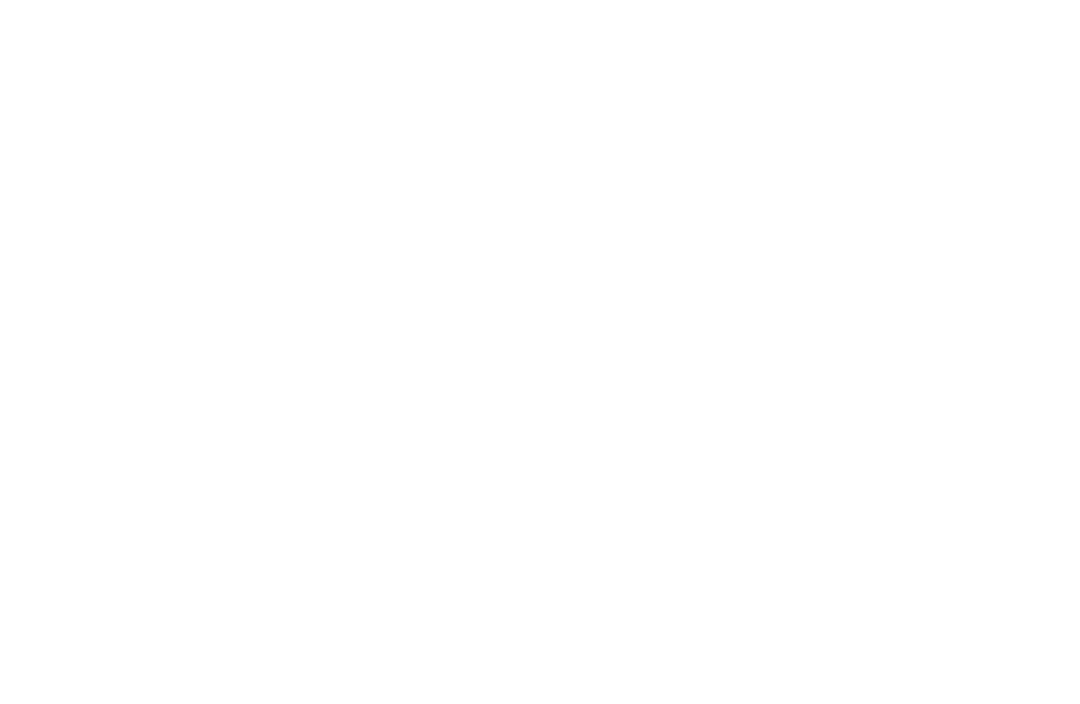 scroll, scrollTop: 0, scrollLeft: 0, axis: both 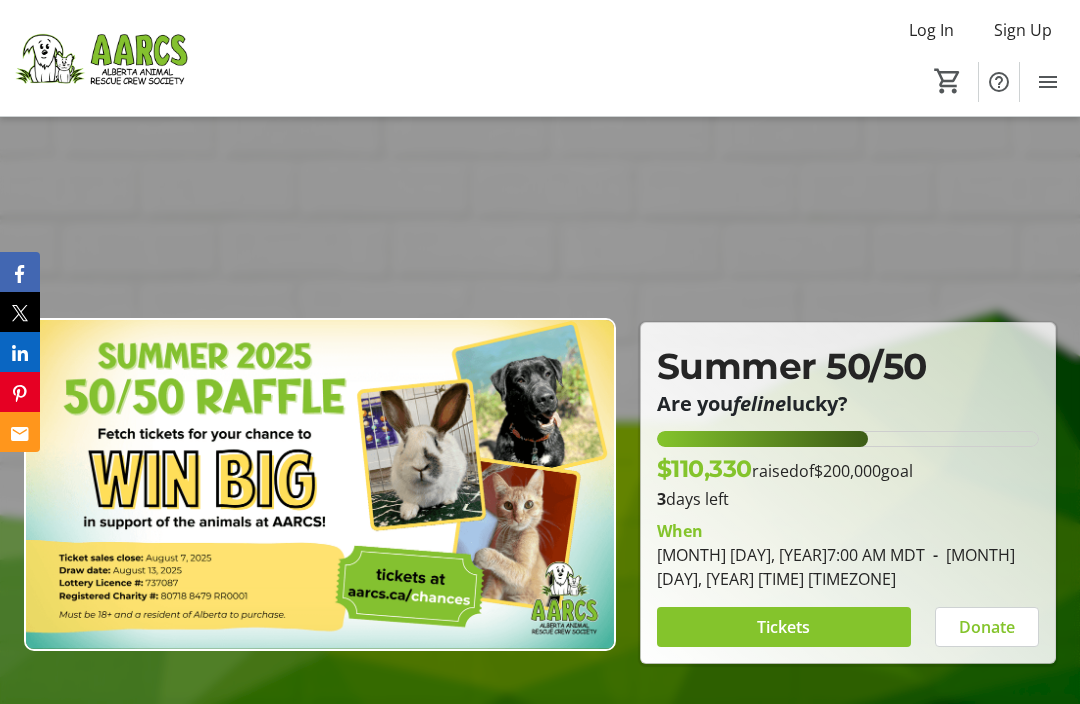 click at bounding box center (784, 627) 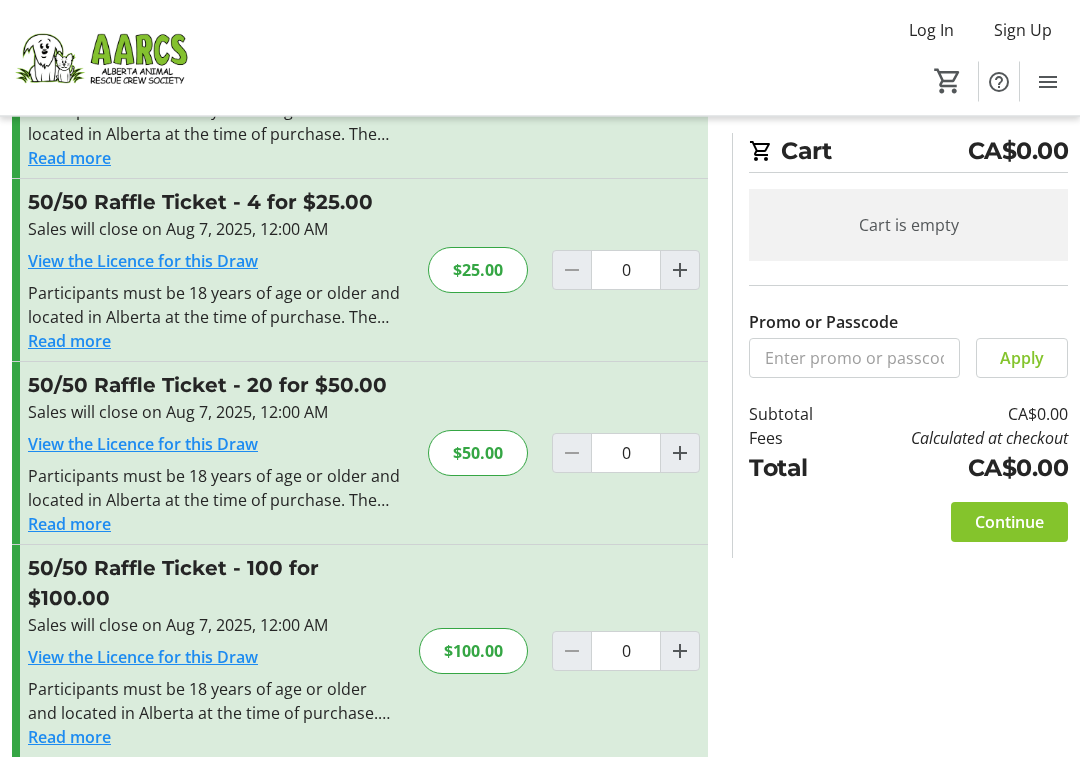 scroll, scrollTop: 183, scrollLeft: 0, axis: vertical 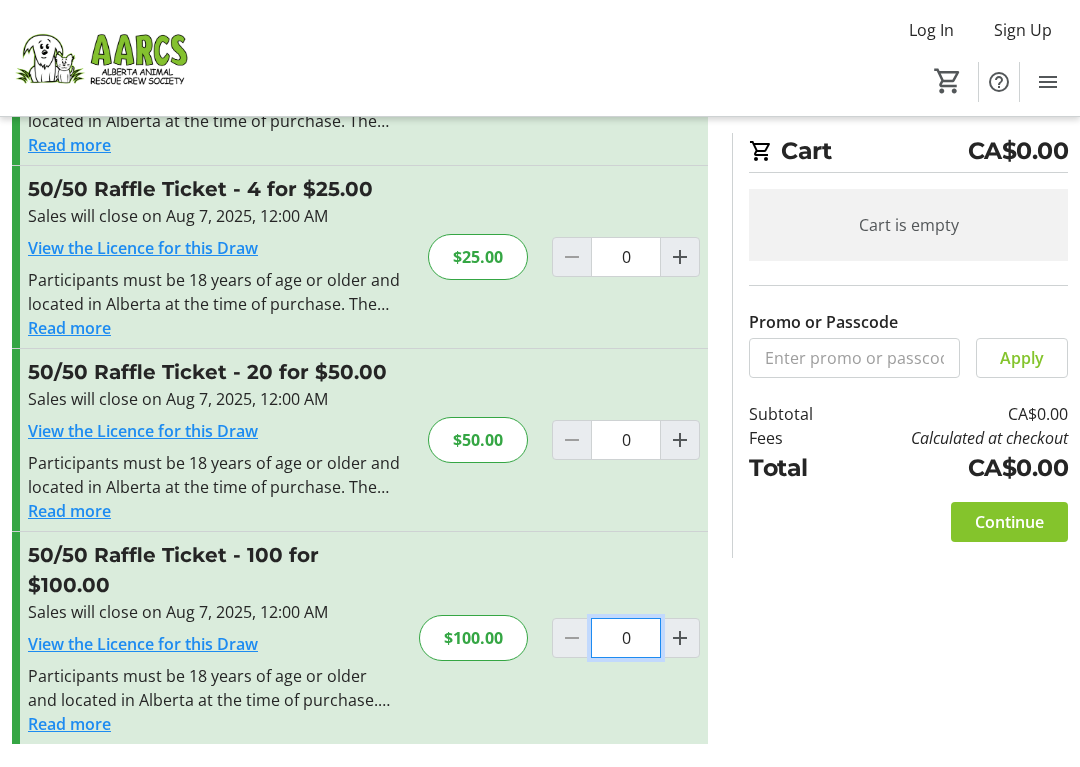 click on "0" at bounding box center (626, 74) 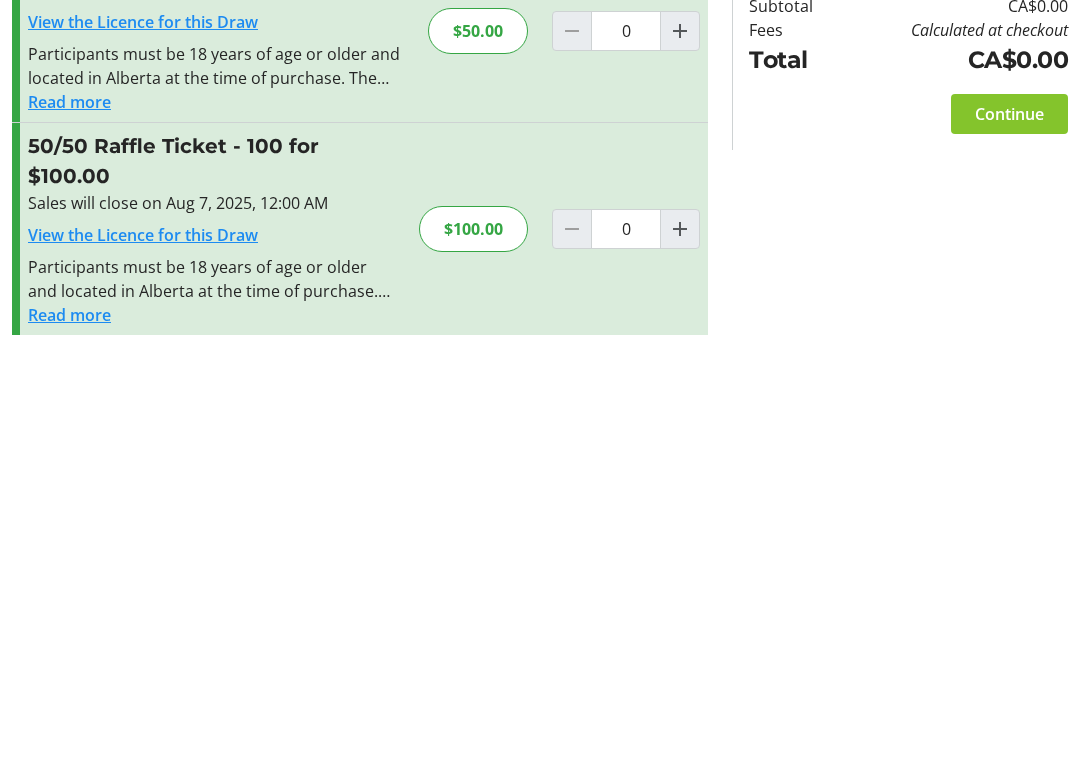 click 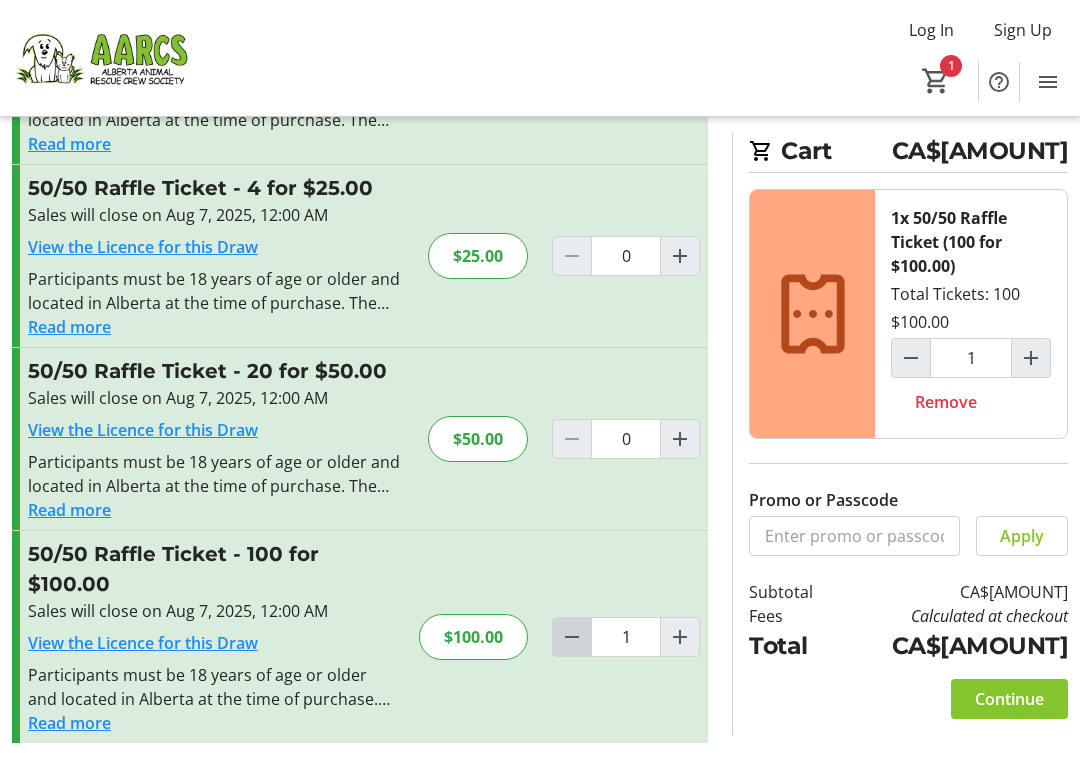click 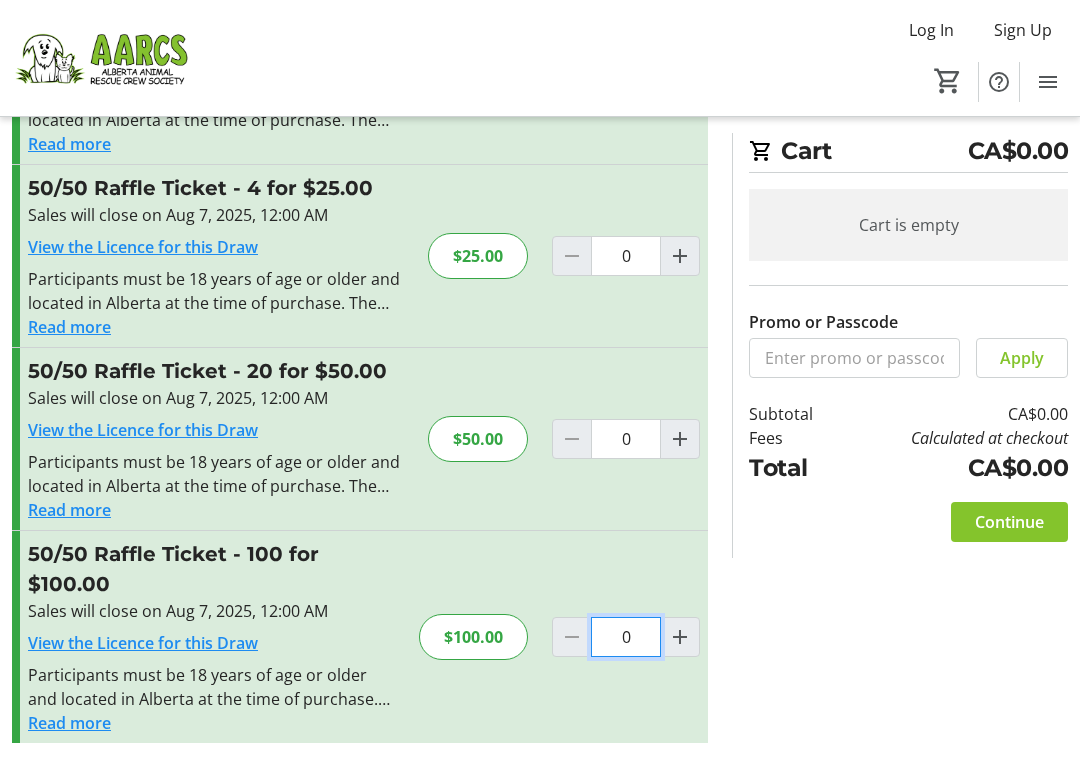 click on "0" at bounding box center [626, 637] 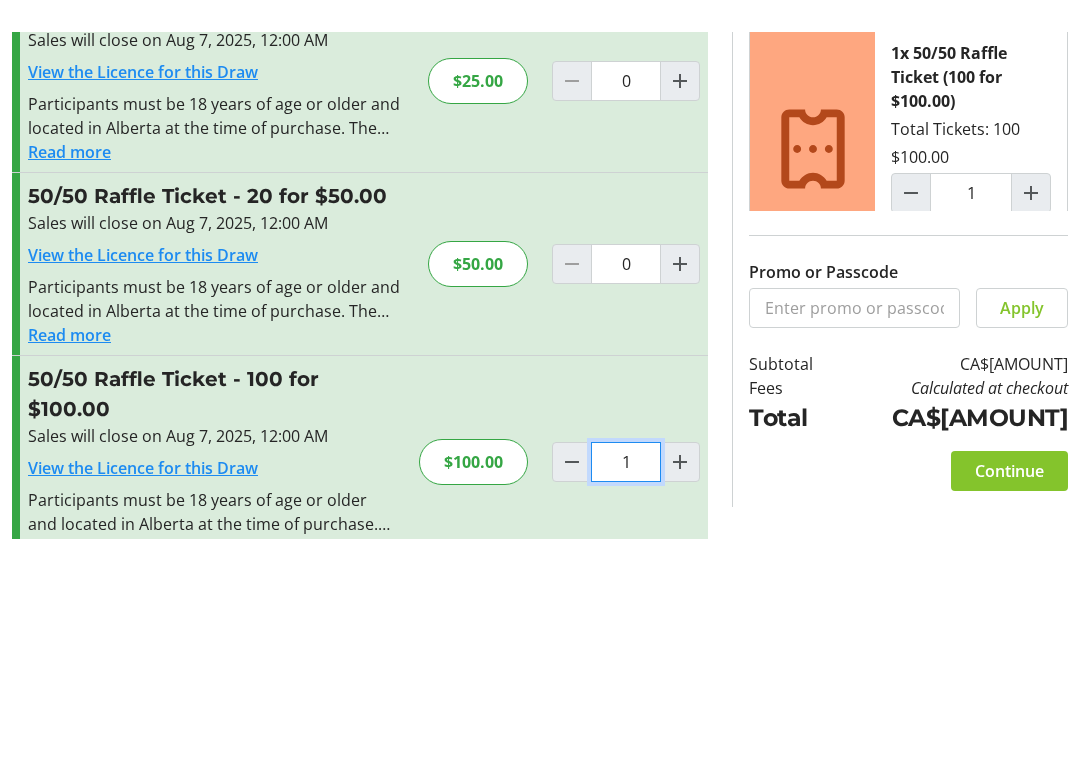 scroll, scrollTop: 184, scrollLeft: 0, axis: vertical 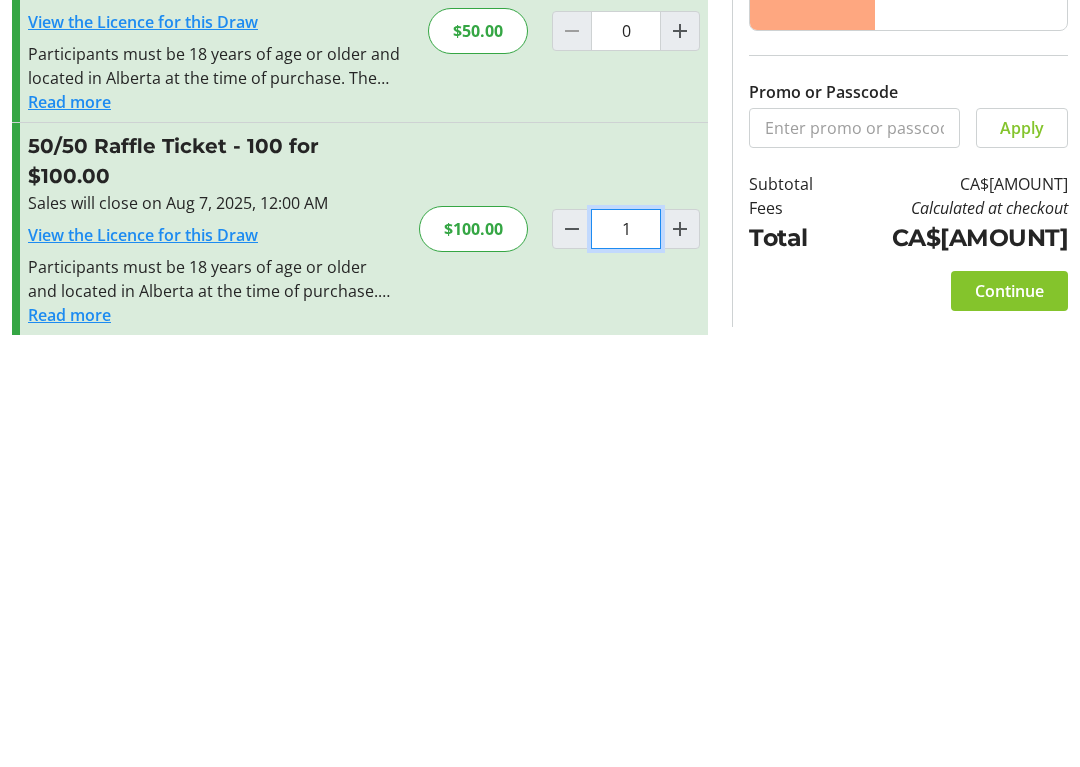 type on "1" 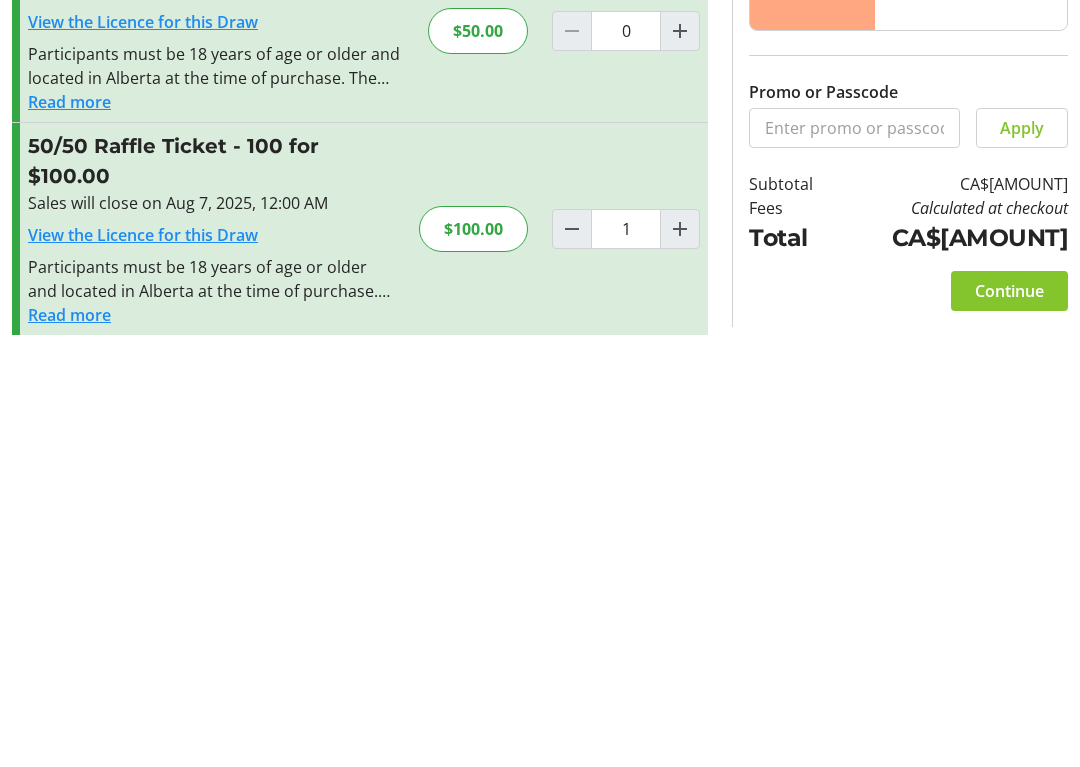 click on "Read more" 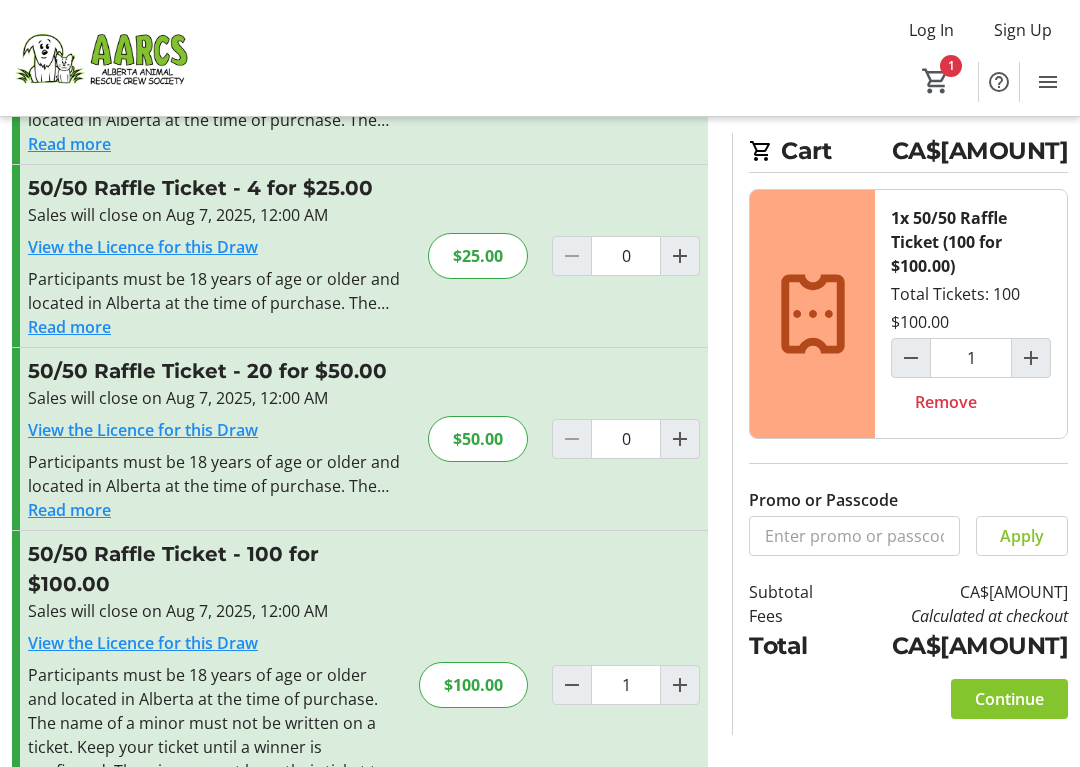 scroll, scrollTop: 256, scrollLeft: 0, axis: vertical 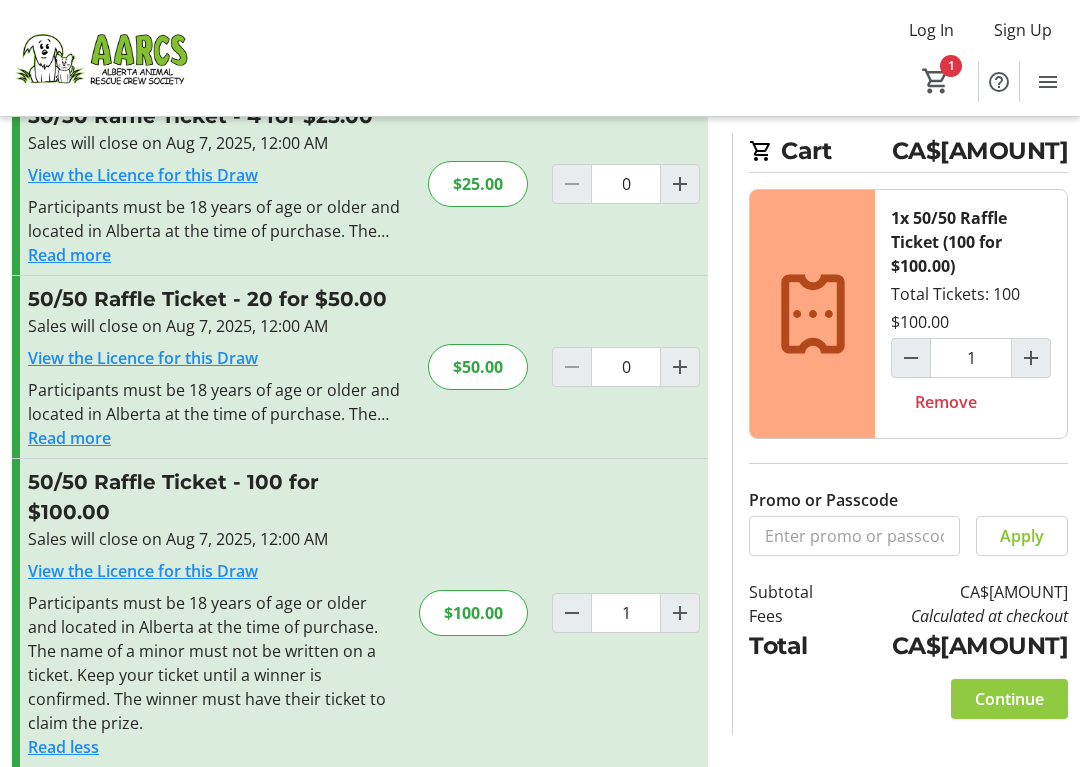 click 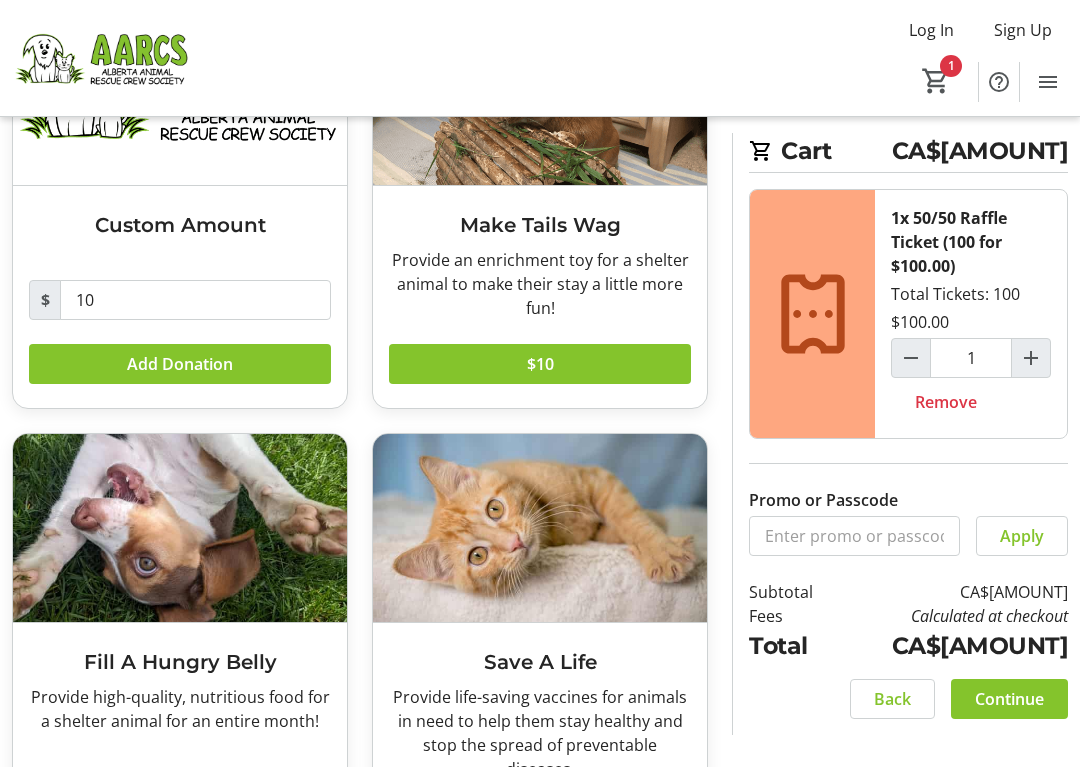 scroll, scrollTop: 331, scrollLeft: 0, axis: vertical 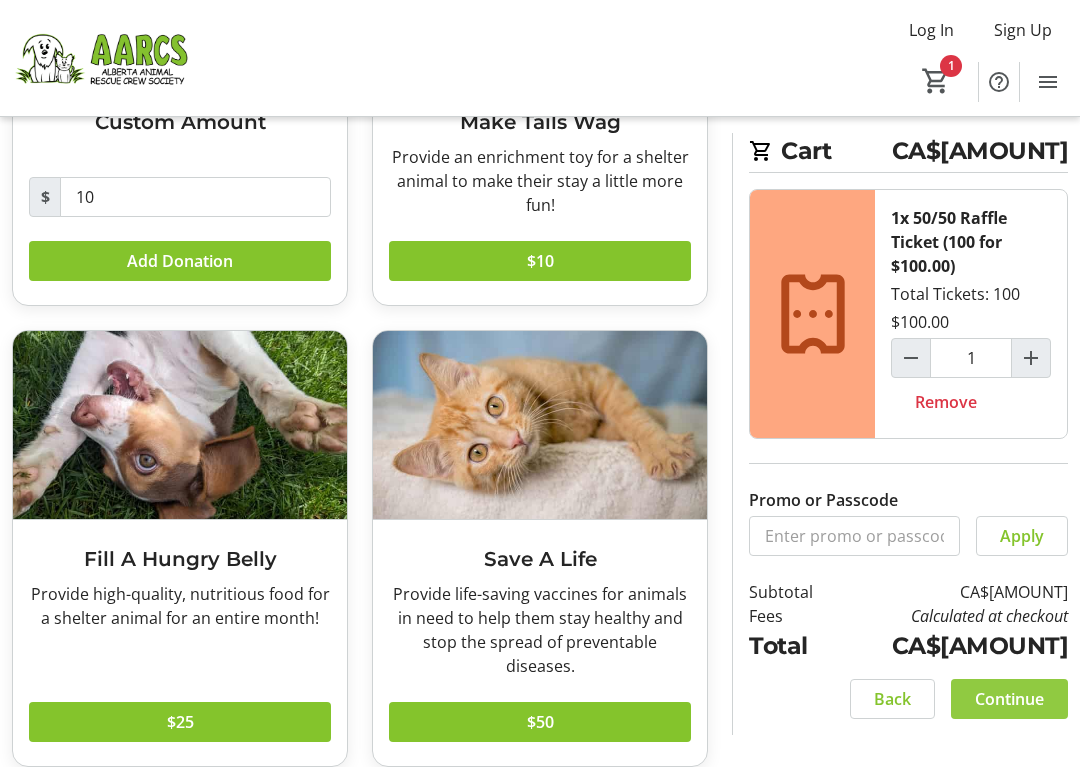 click on "Continue" 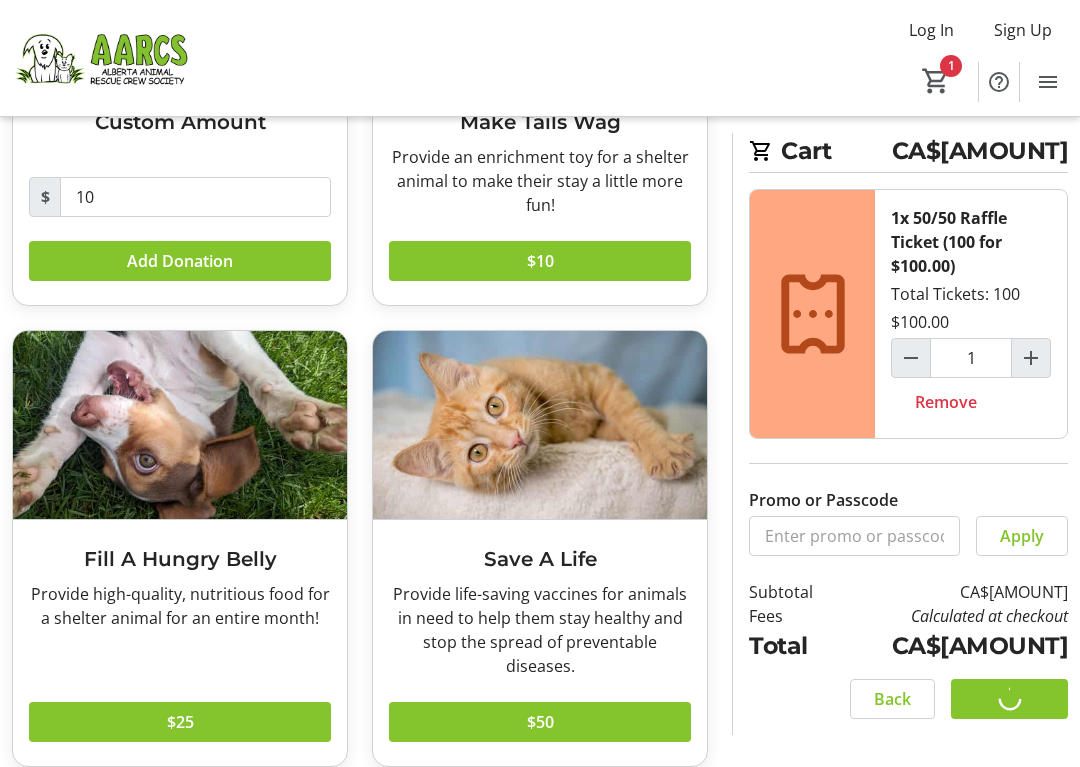 scroll, scrollTop: 0, scrollLeft: 0, axis: both 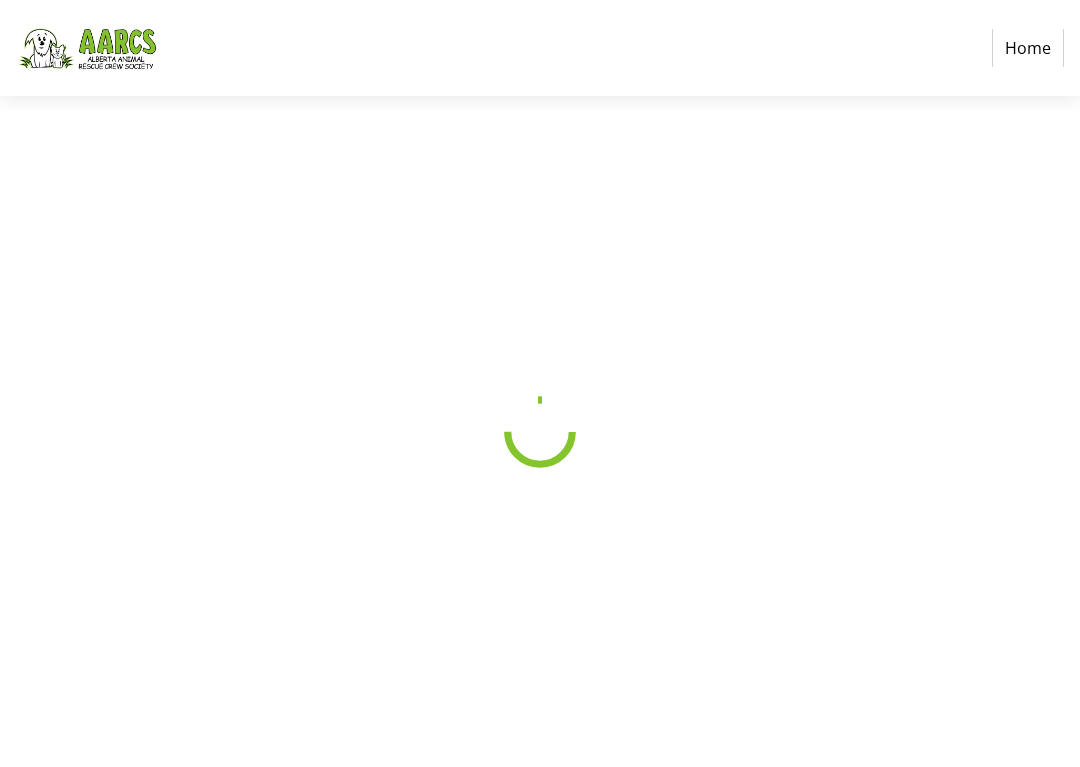 select on "CA" 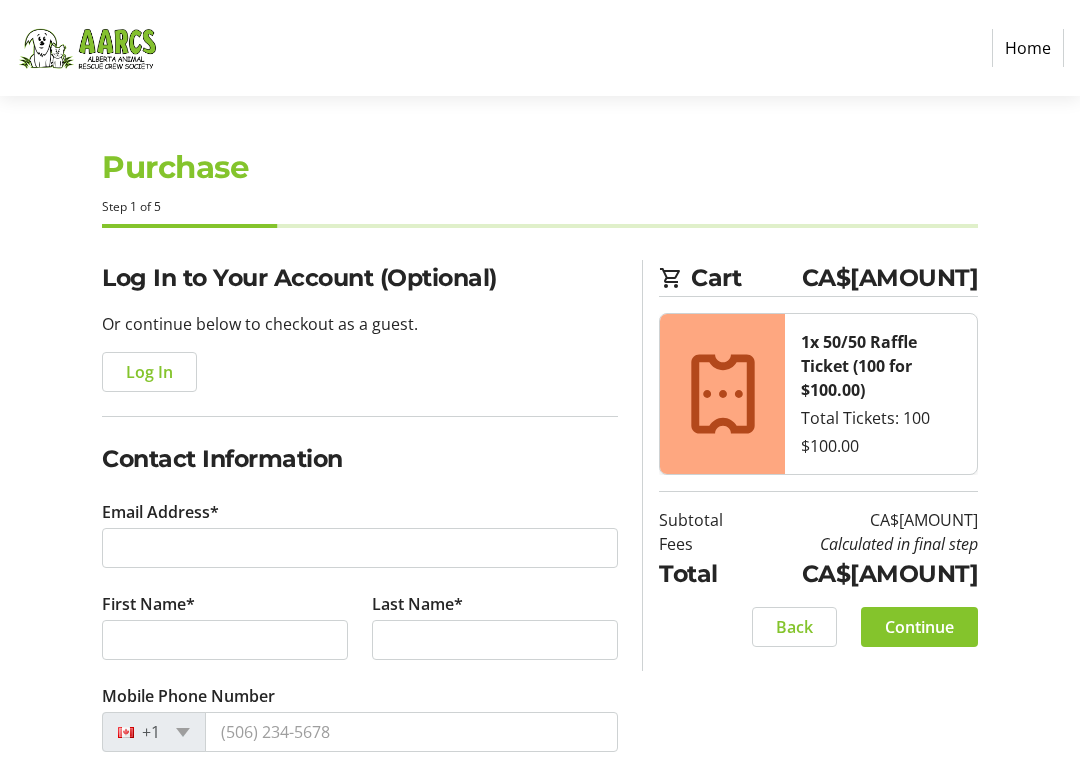 click on "Log In" 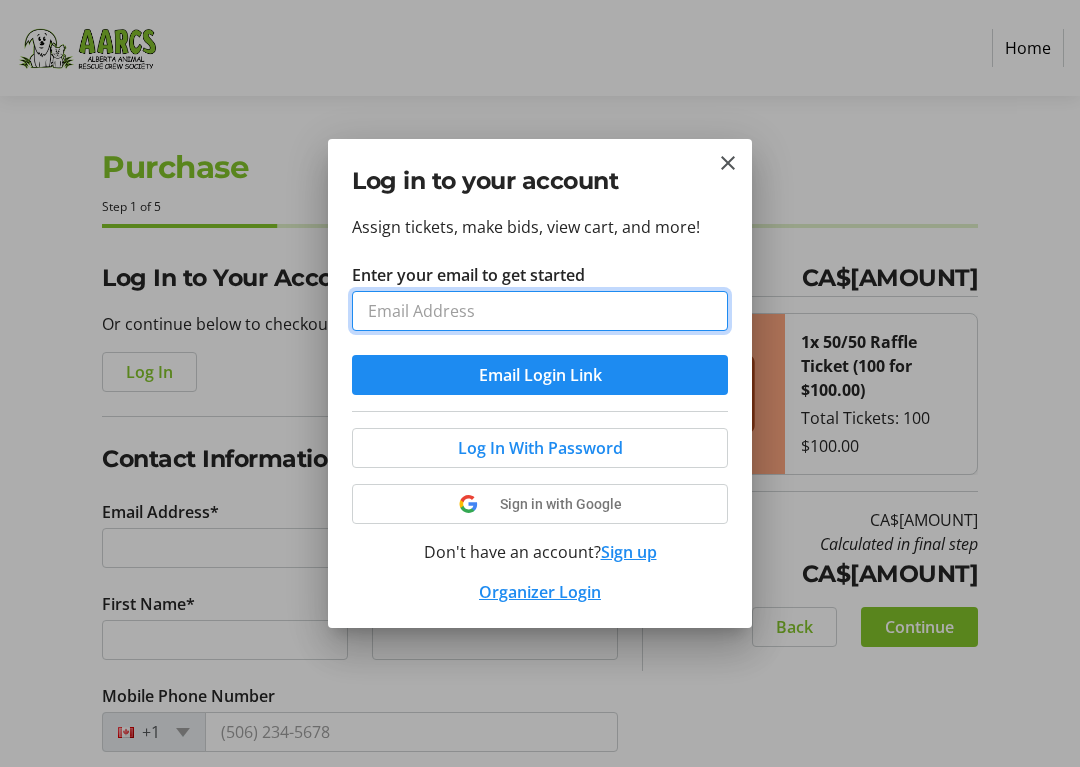 click on "Enter your email to get started" at bounding box center [540, 311] 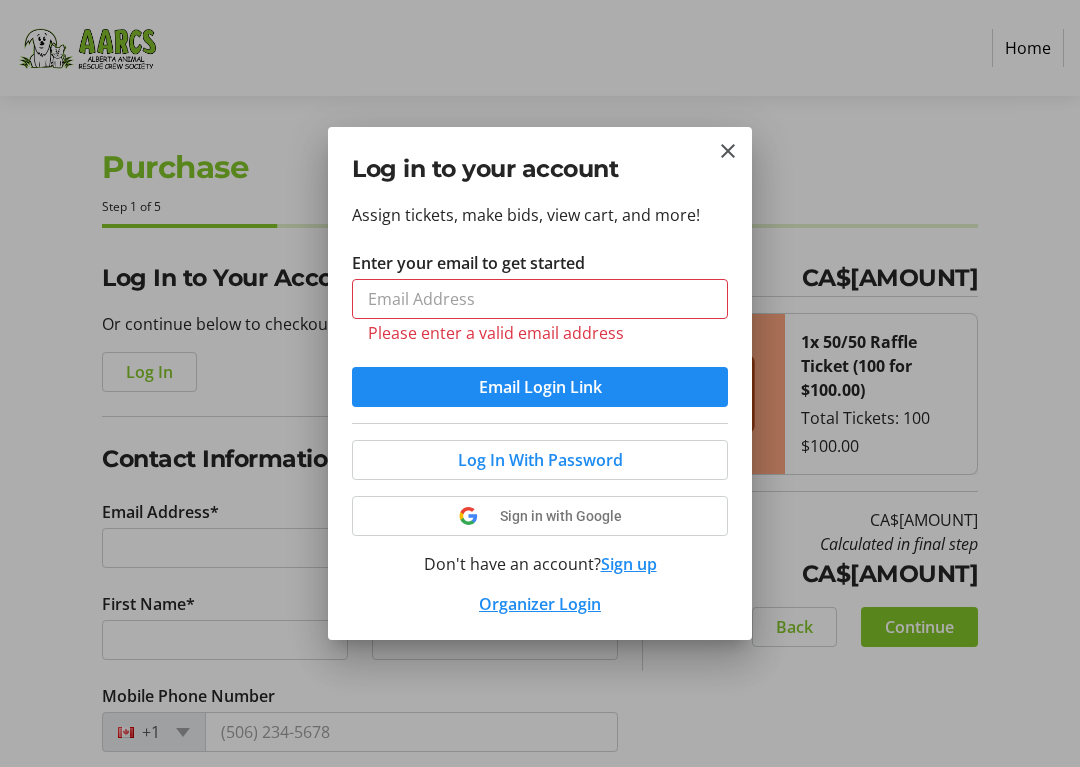 type on "[EMAIL]" 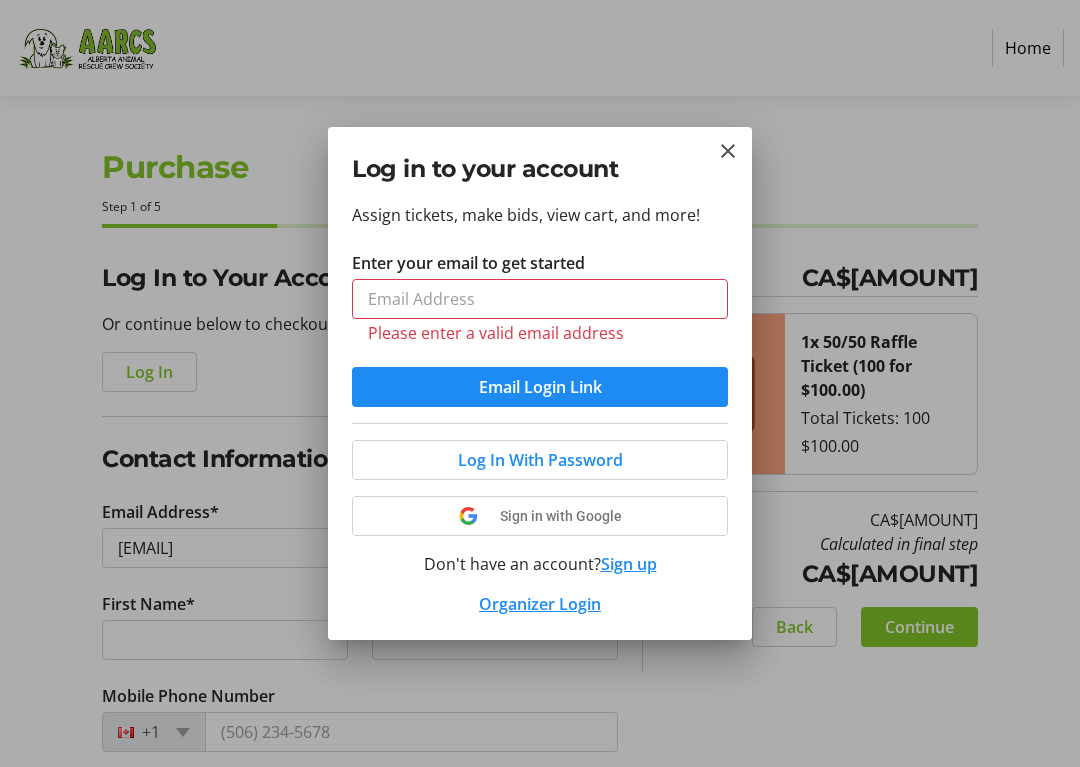 type on "[EMAIL]" 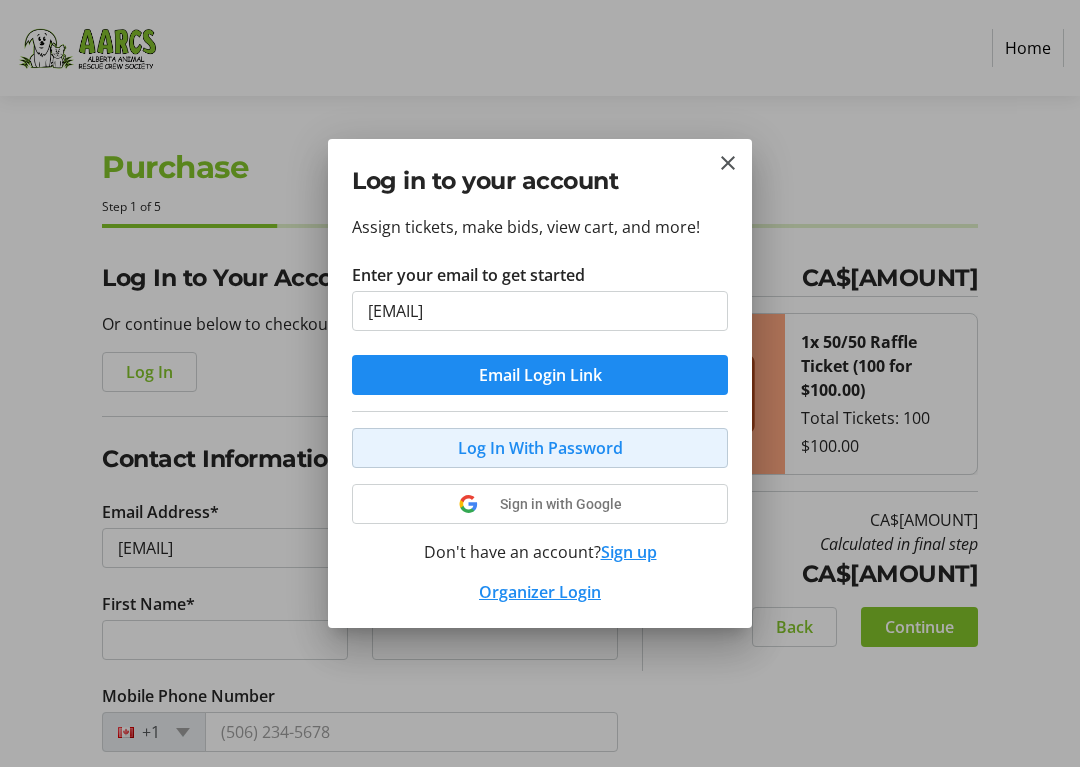 click on "Log In With Password" at bounding box center (540, 448) 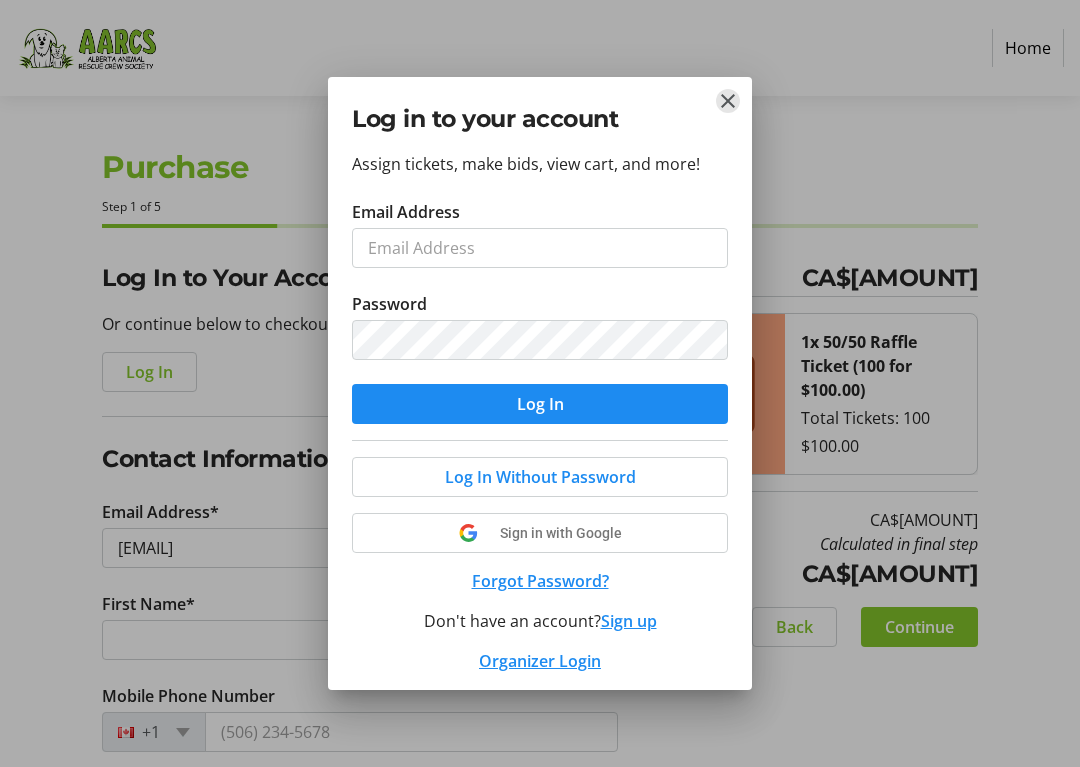 click at bounding box center [728, 101] 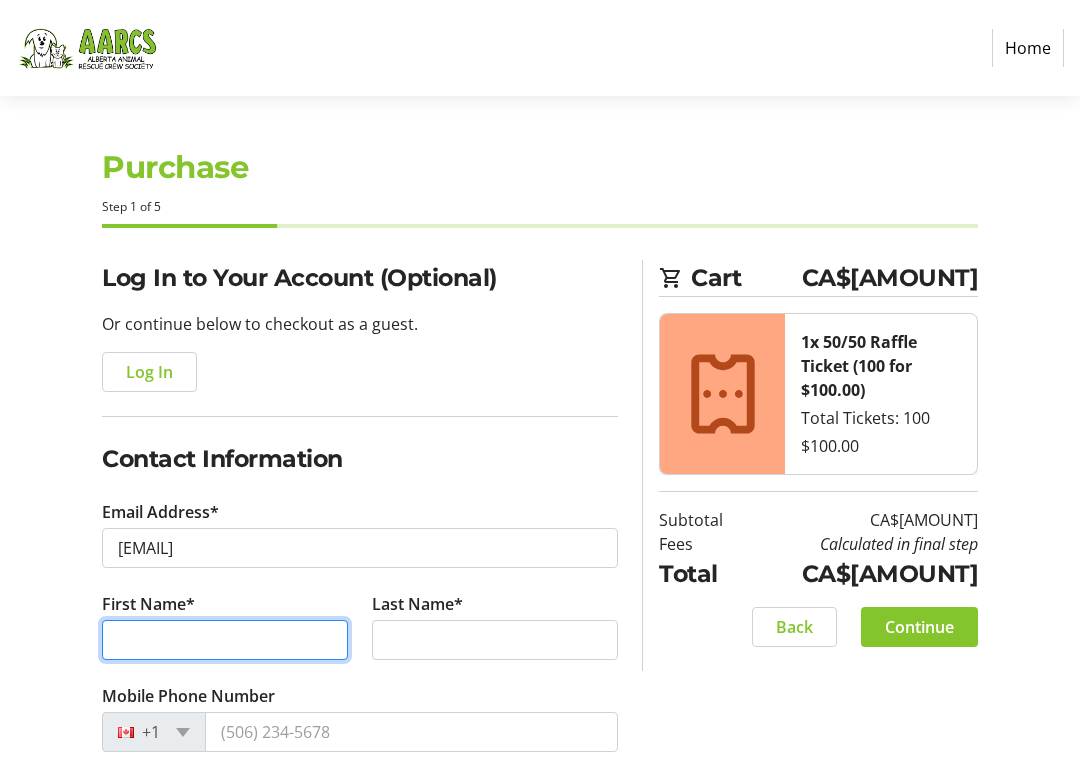 click on "First Name*" at bounding box center [225, 640] 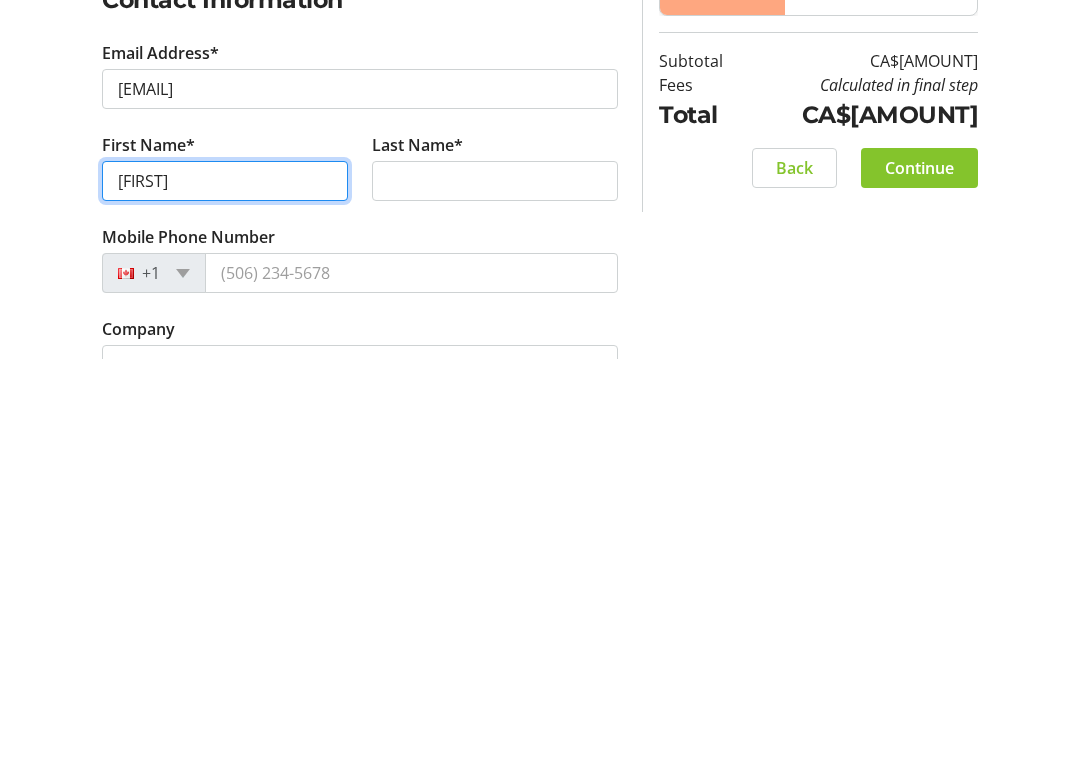 type on "[FIRST]" 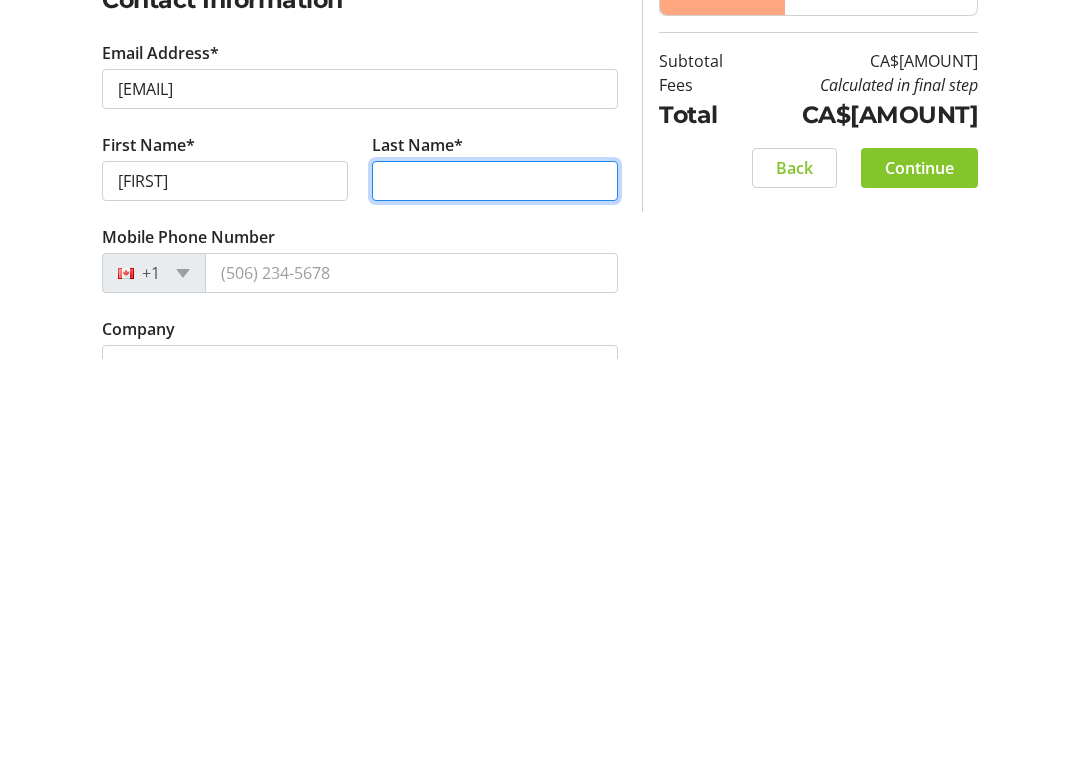 click on "Last Name*" at bounding box center (495, 589) 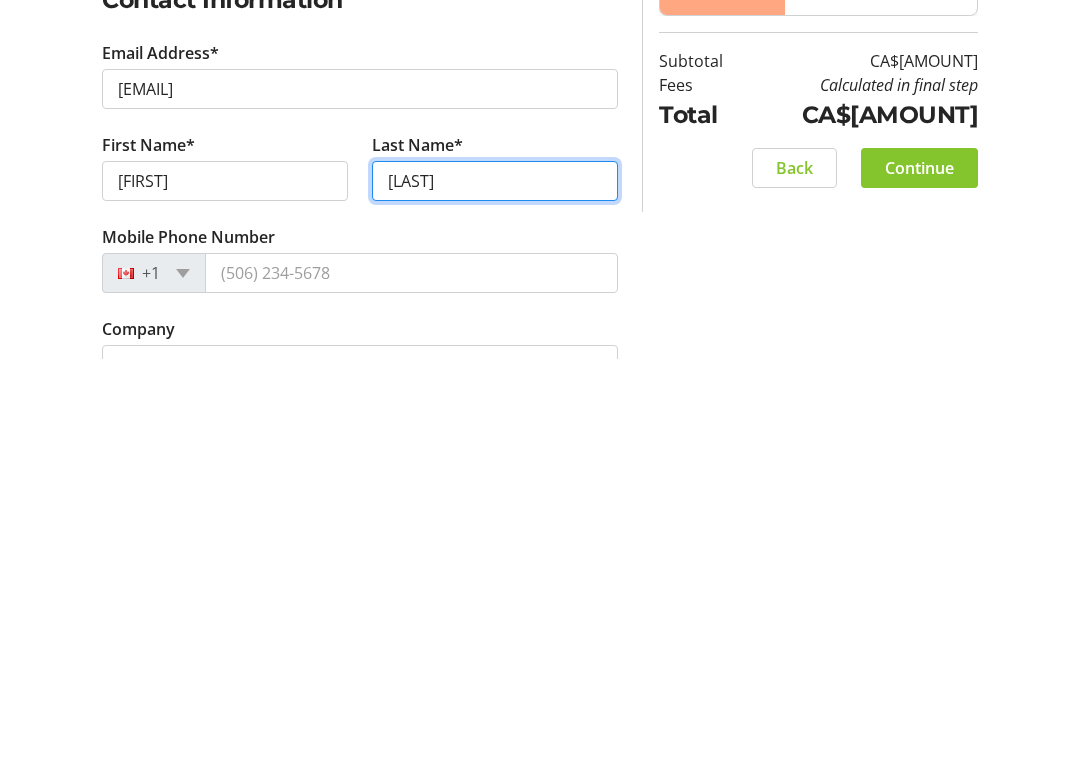 type on "[LAST]" 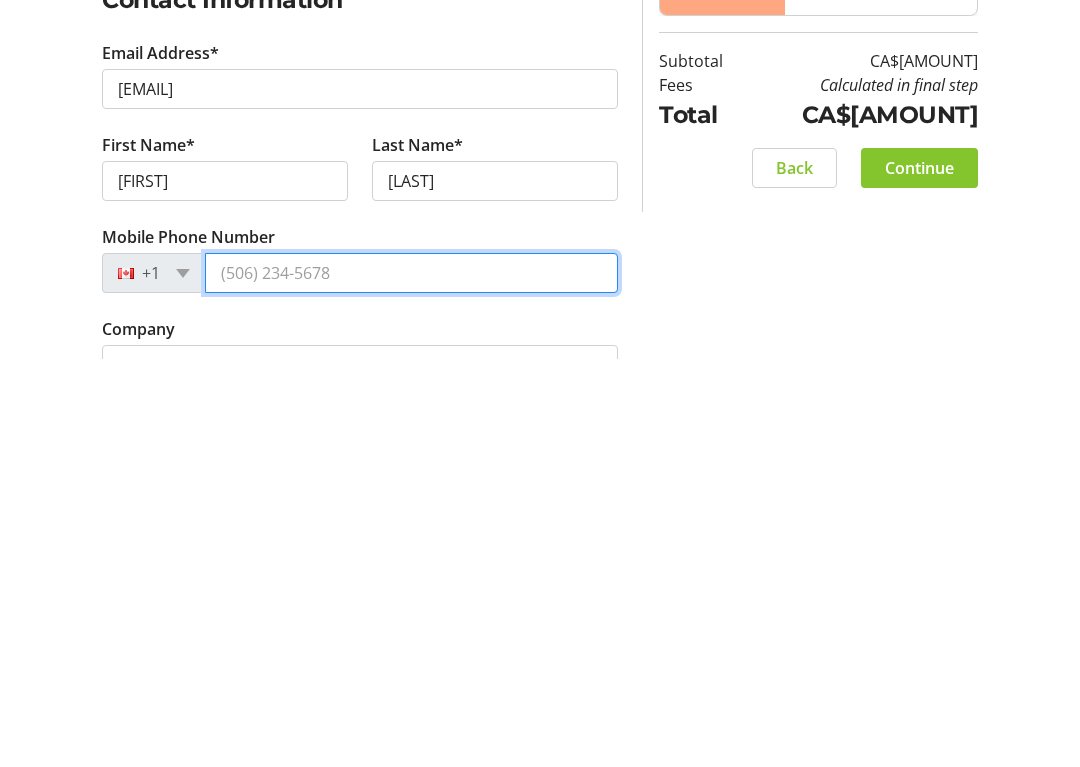 click on "Mobile Phone Number" at bounding box center [411, 681] 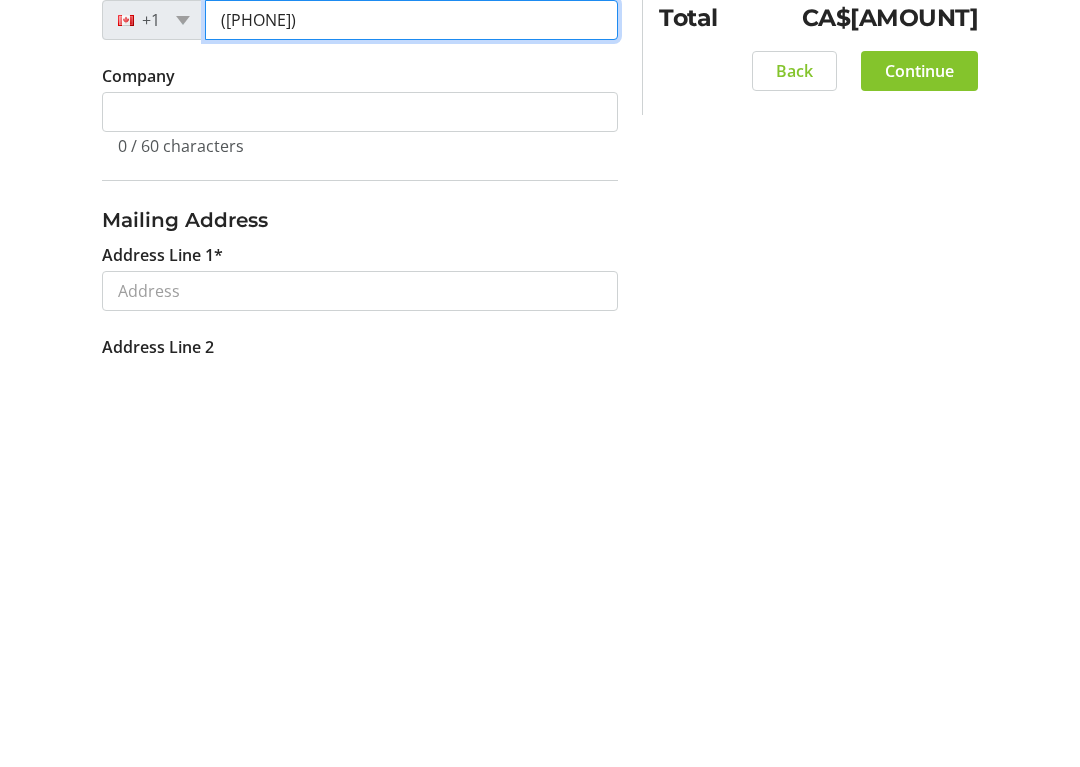 scroll, scrollTop: 305, scrollLeft: 0, axis: vertical 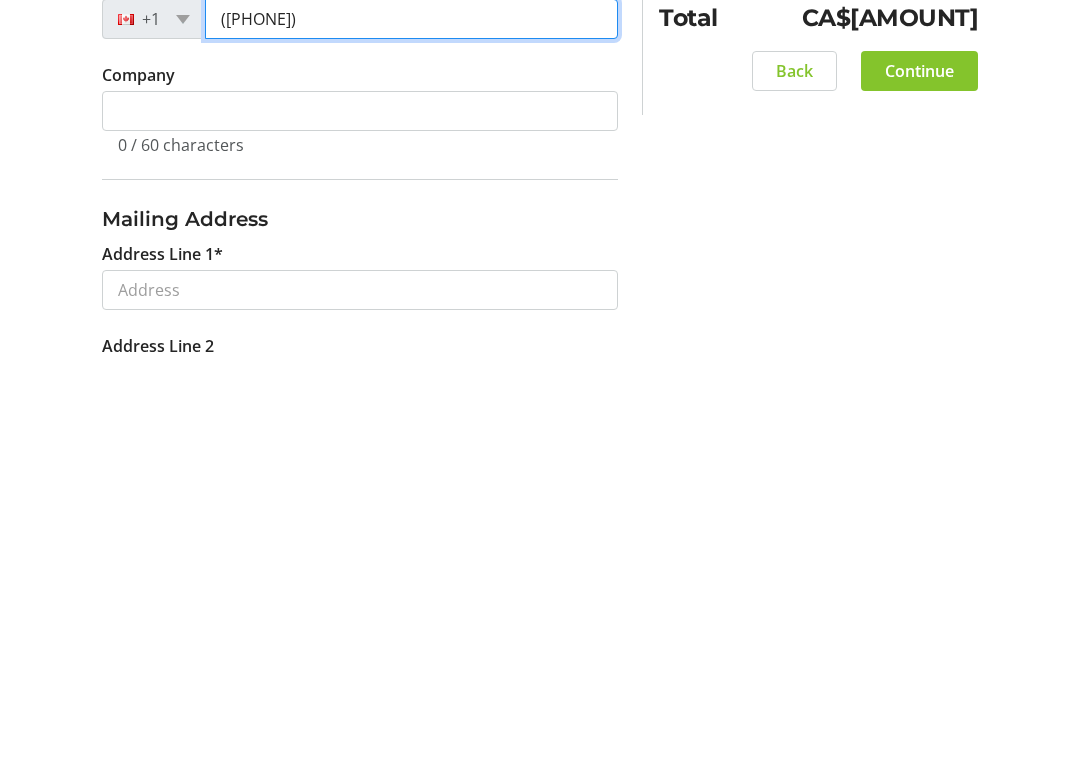 type on "([PHONE])" 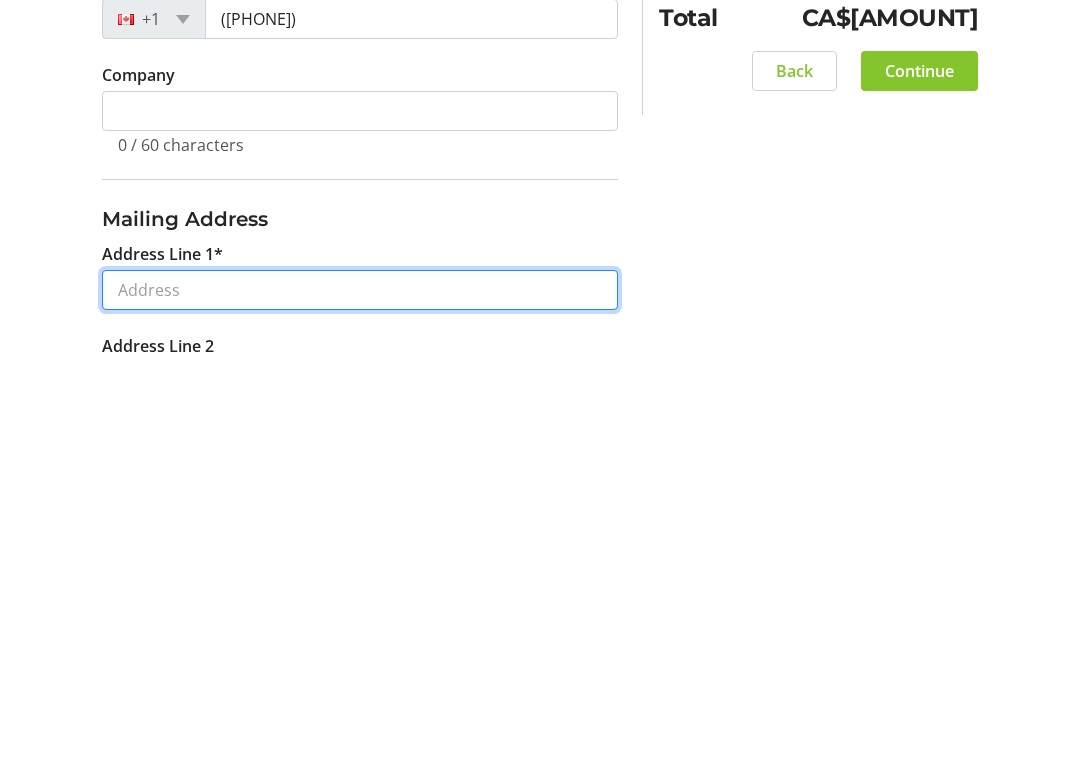 click on "Address Line 1*" at bounding box center (360, 698) 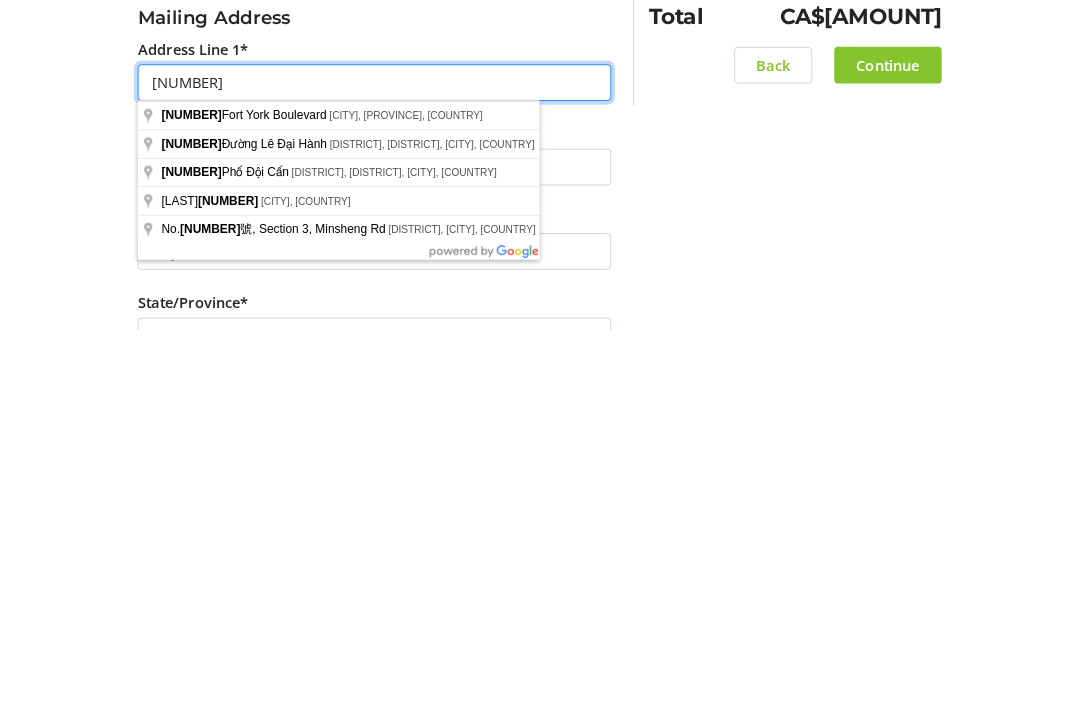 scroll, scrollTop: 533, scrollLeft: 0, axis: vertical 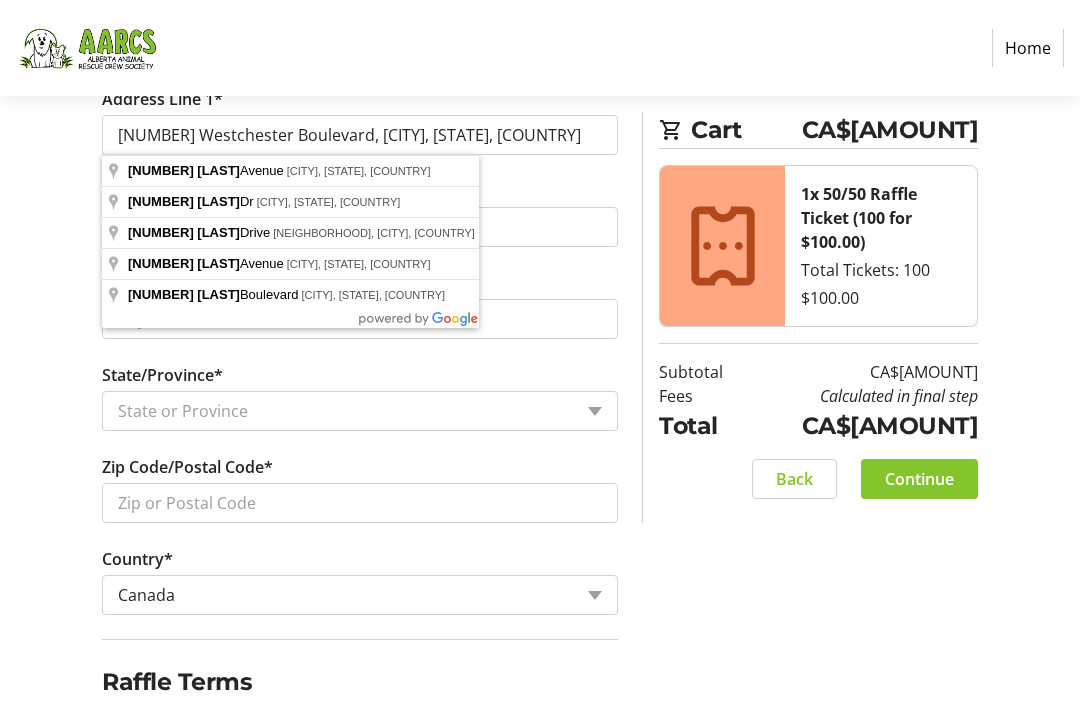 type on "[NUMBER] Westchester Boulevard" 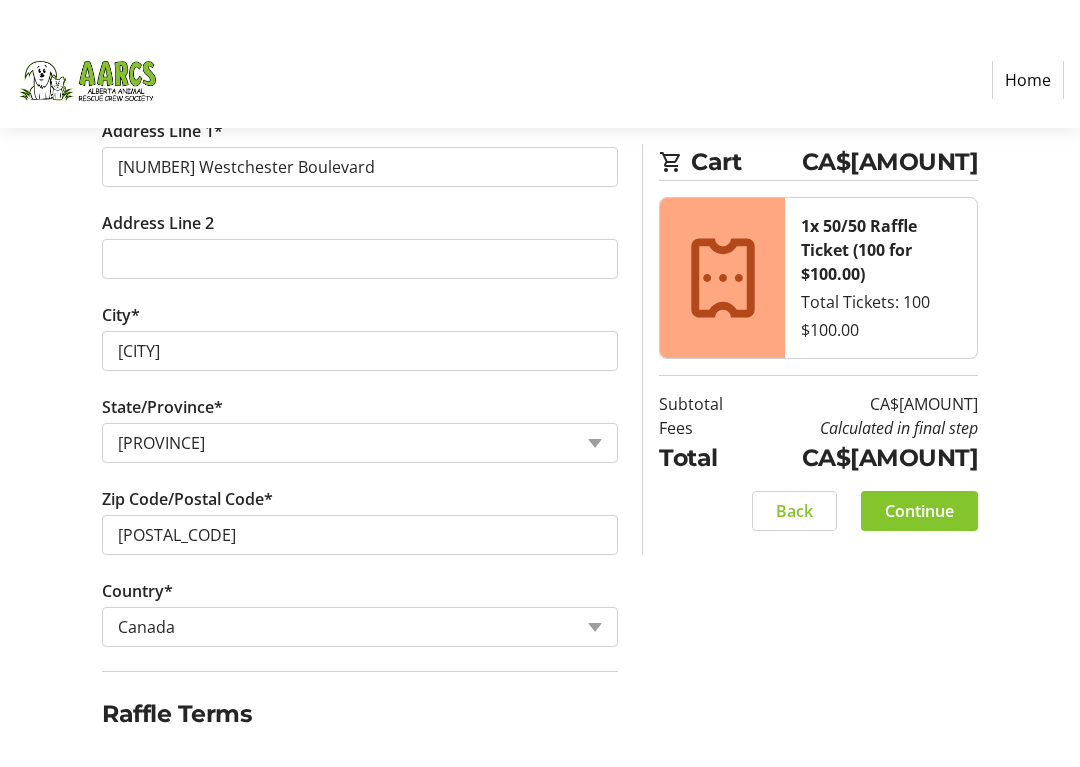 scroll, scrollTop: 887, scrollLeft: 0, axis: vertical 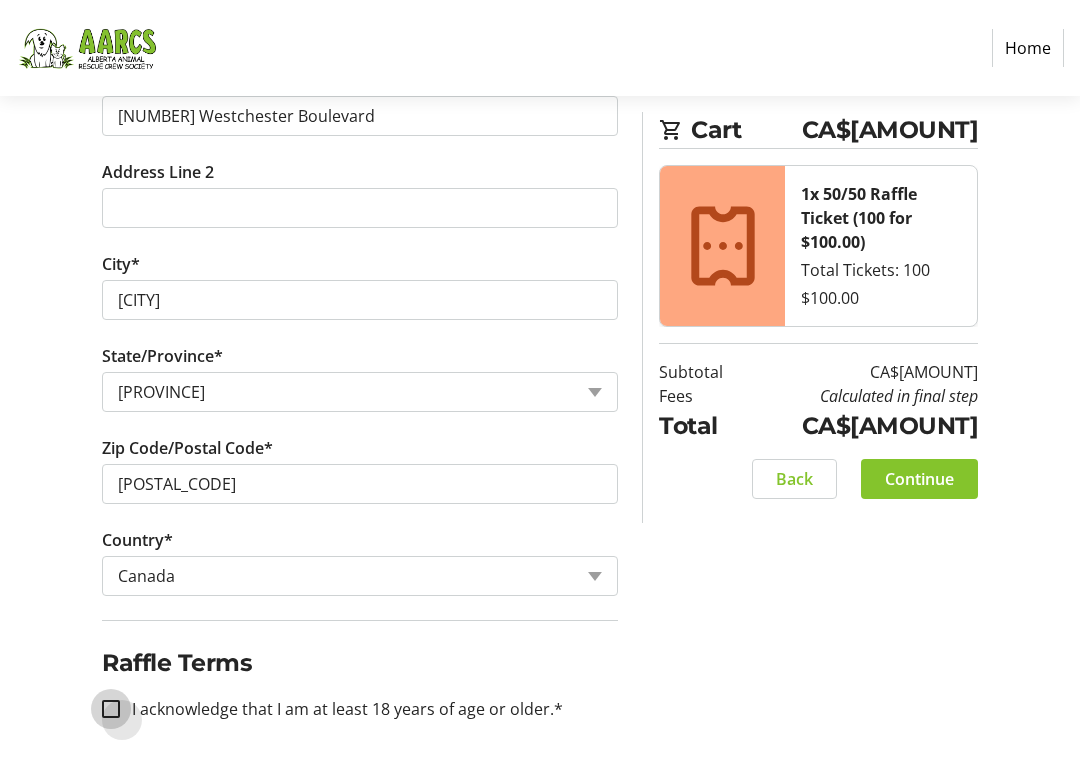 click on "I acknowledge that I am at least 18 years of age or older.*" at bounding box center [111, 709] 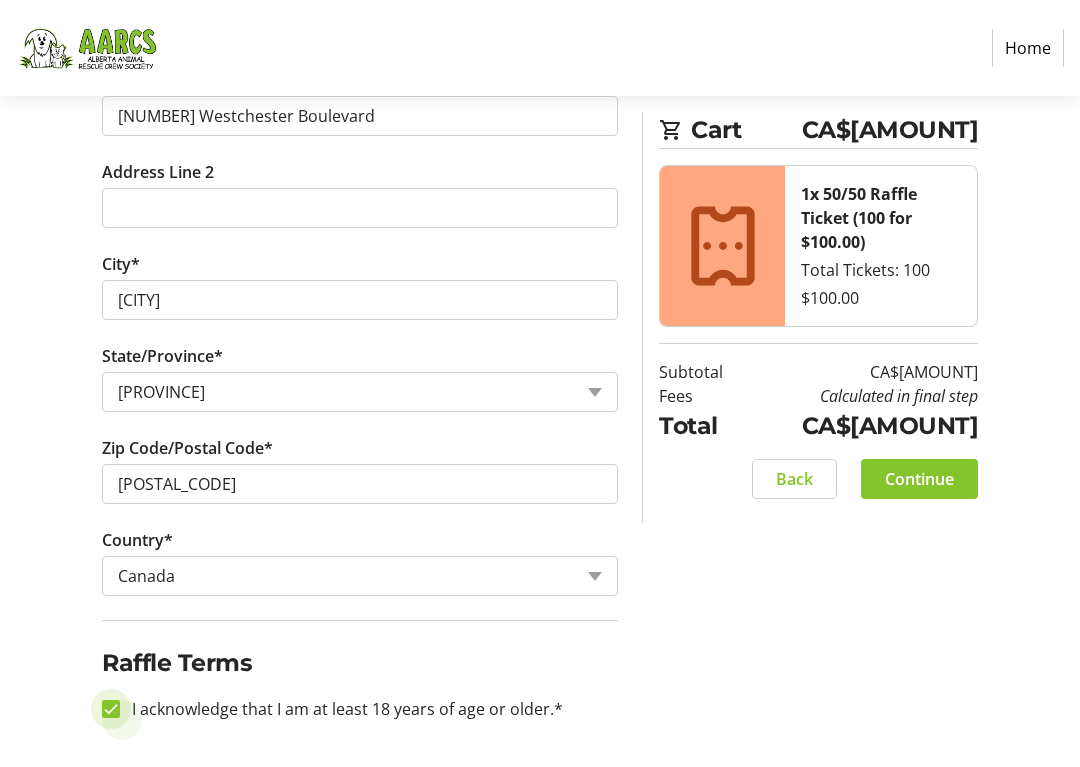 checkbox on "true" 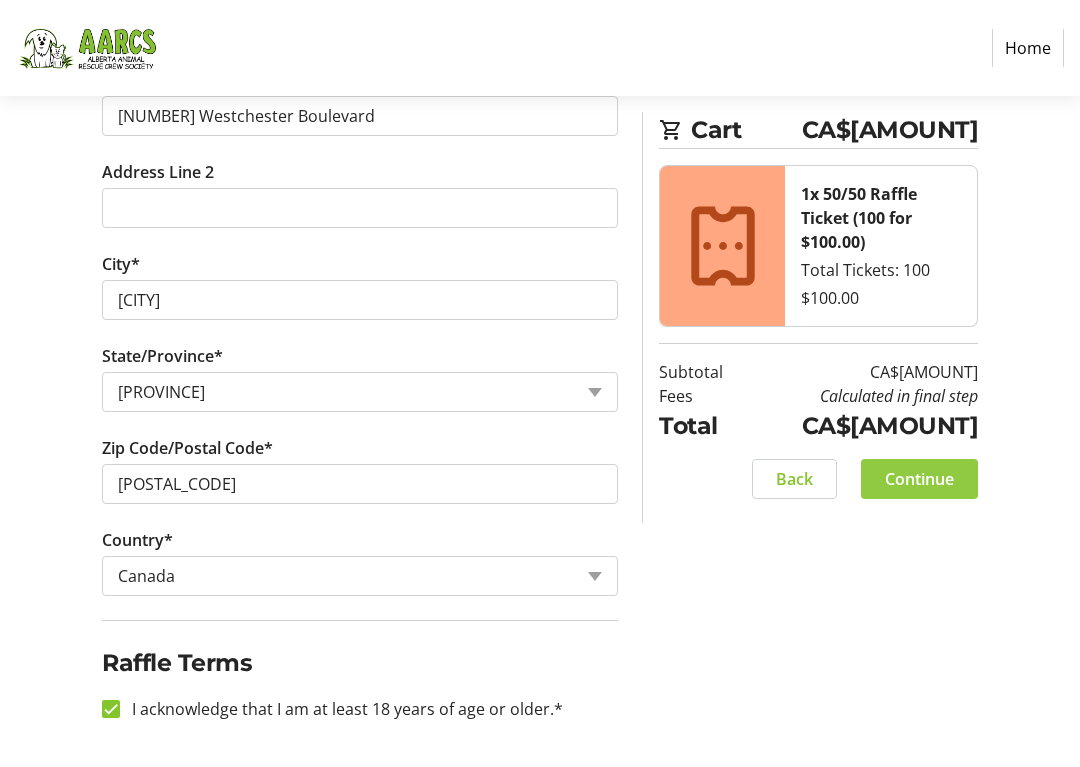 click on "Continue" 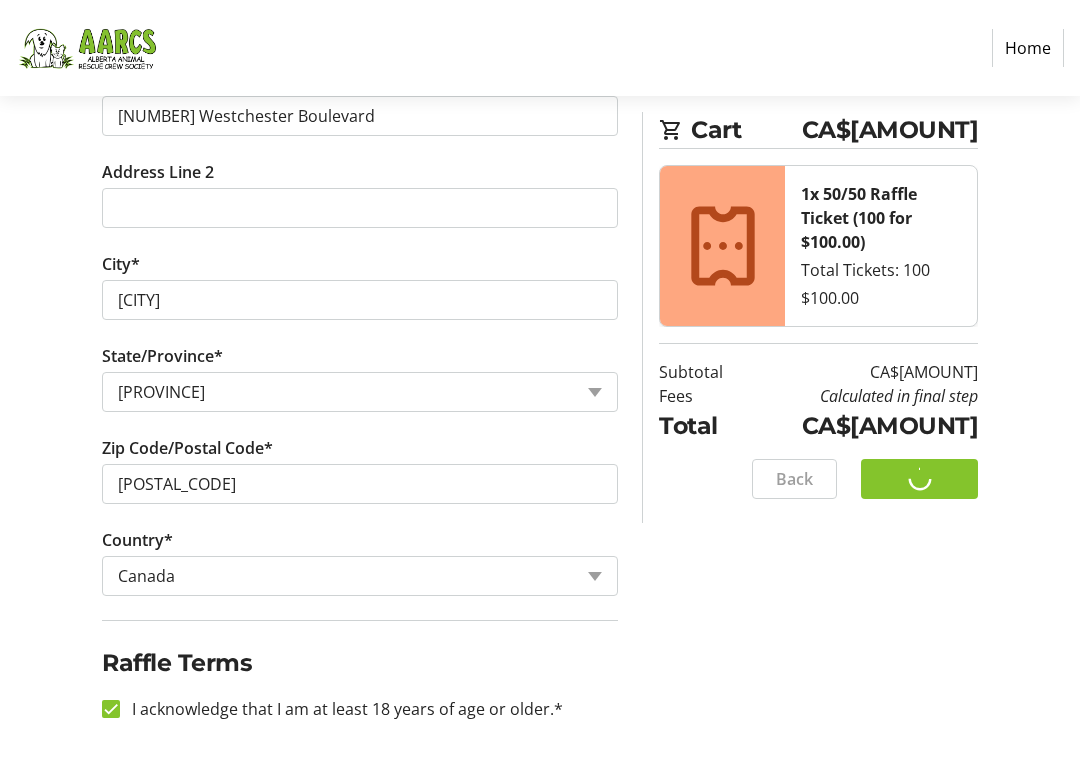 scroll, scrollTop: 0, scrollLeft: 0, axis: both 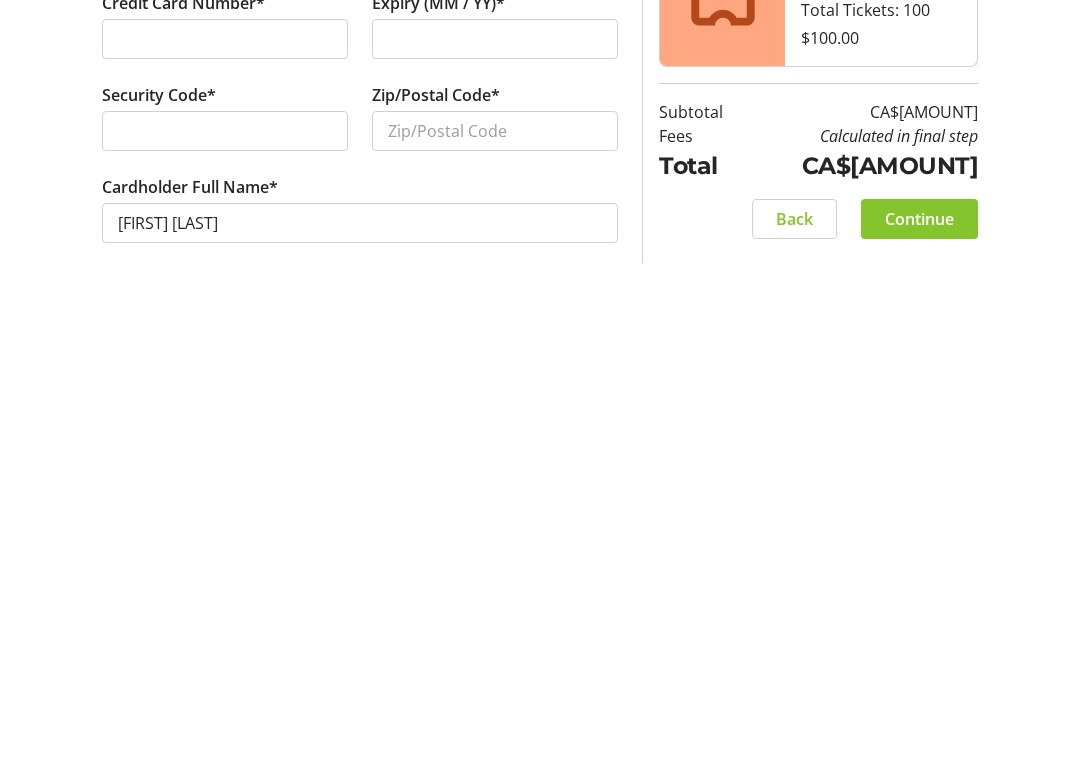 click on "Continue" 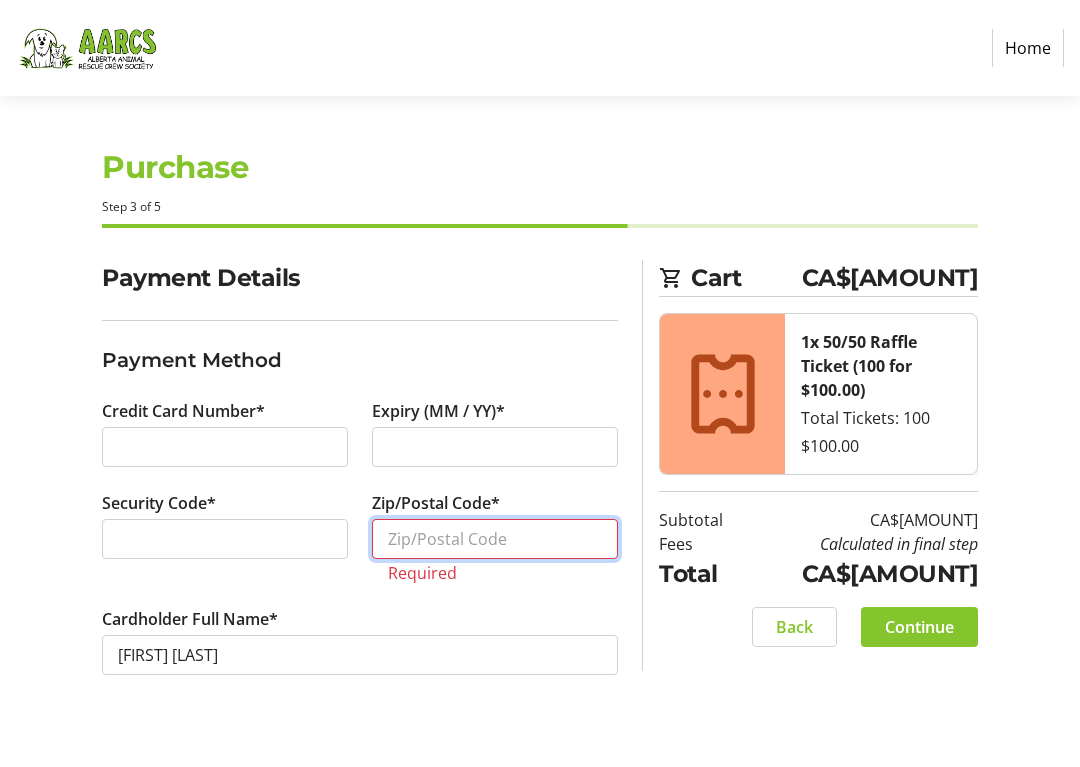 click on "Zip/Postal Code*" at bounding box center (495, 539) 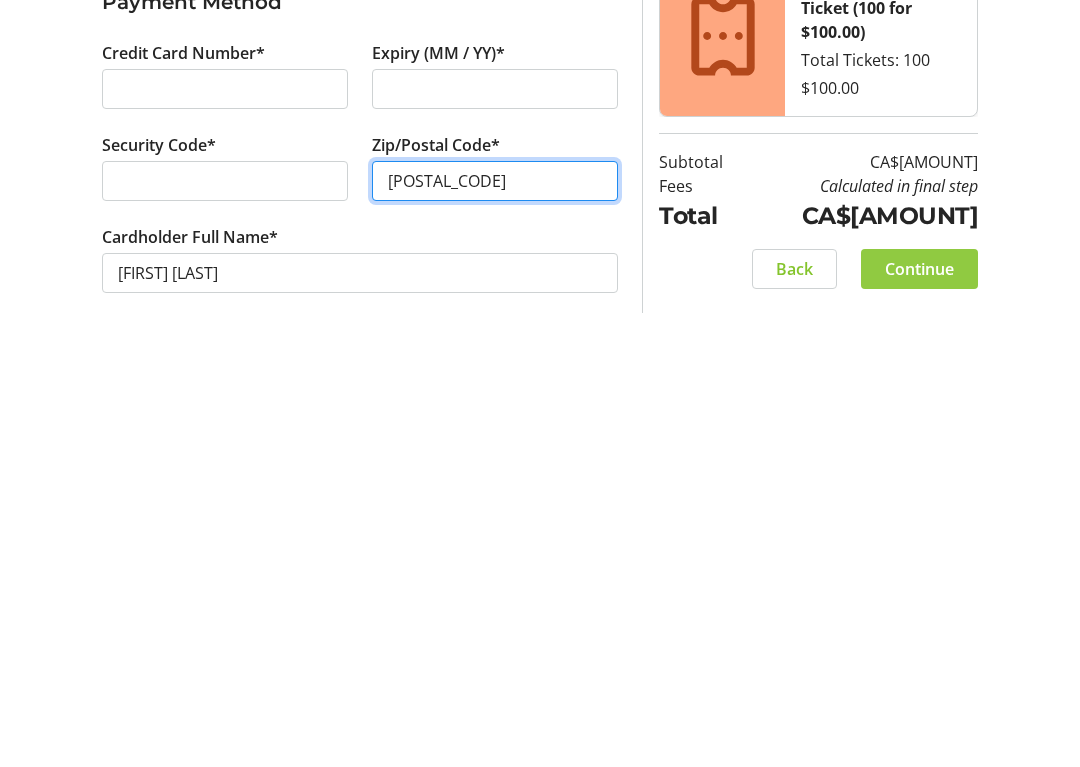 type on "[POSTAL_CODE]" 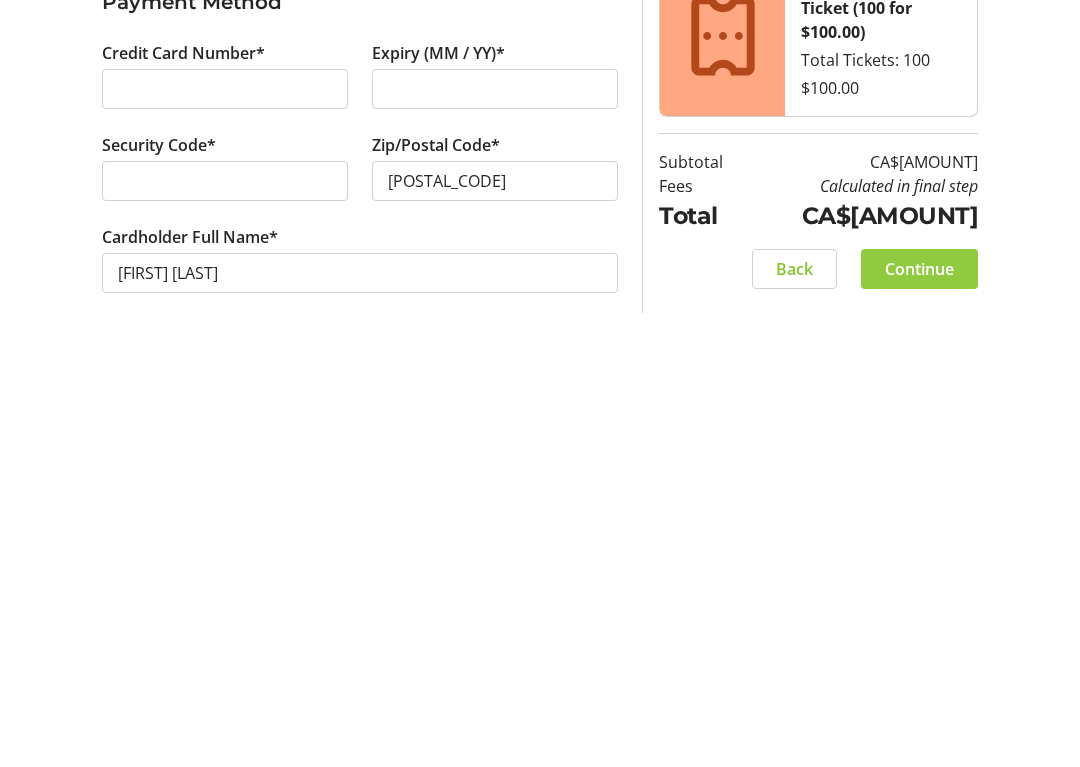 click on "Continue" 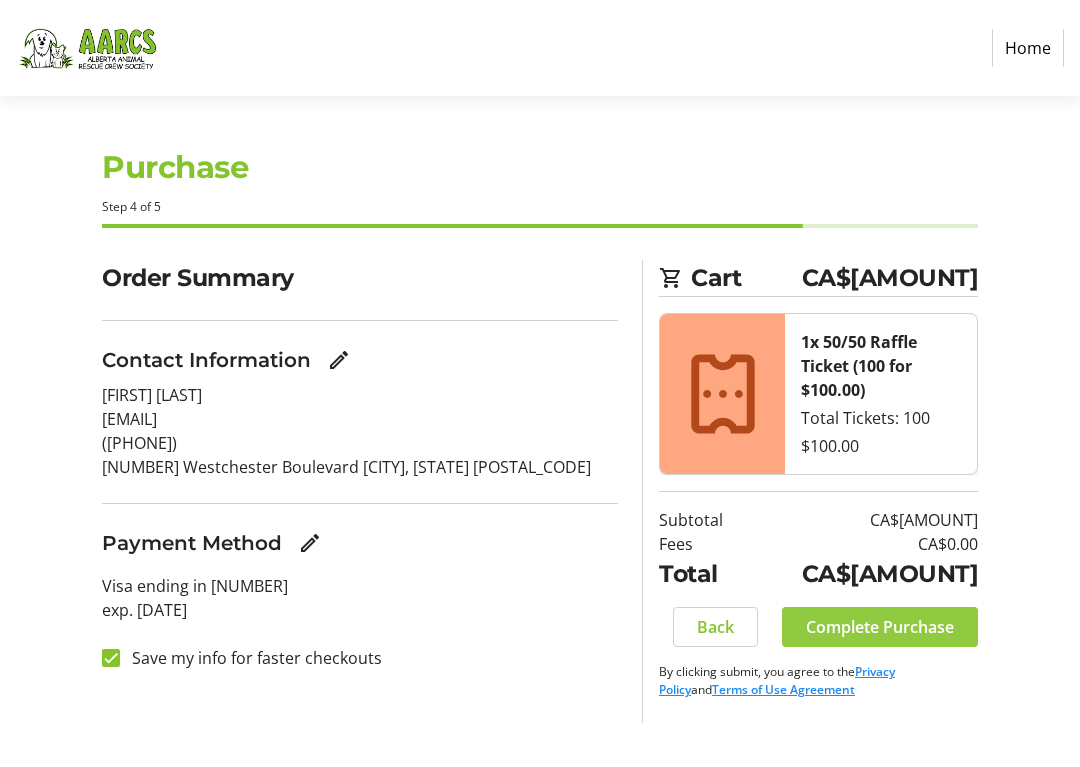 click on "Complete Purchase" 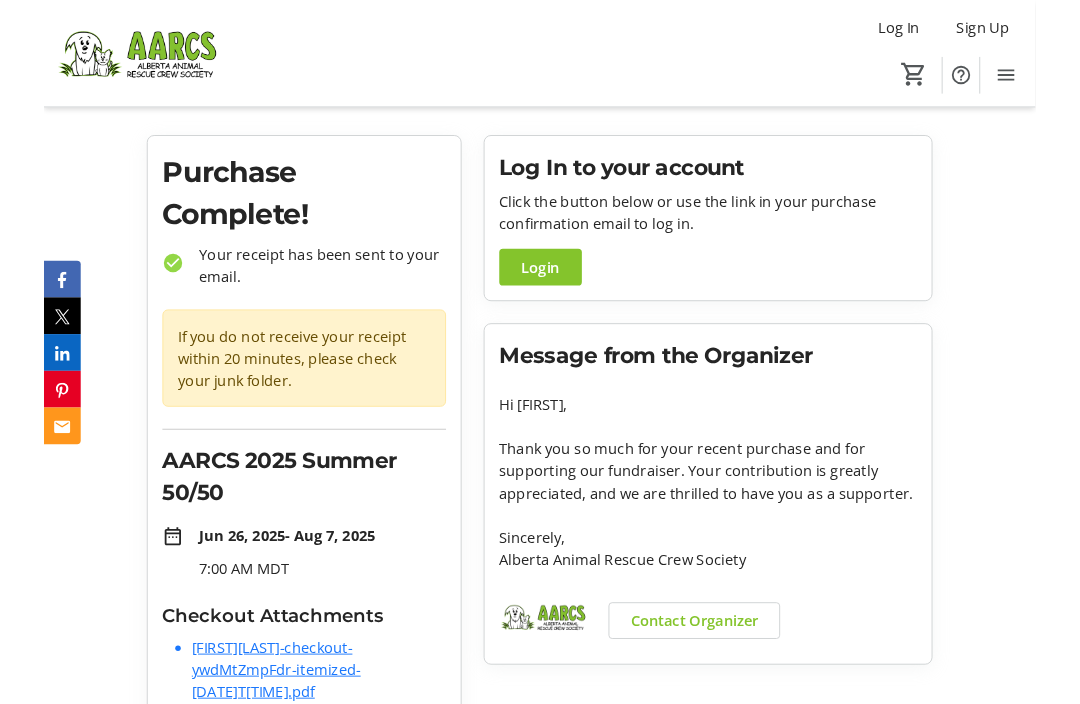 scroll, scrollTop: 104, scrollLeft: 0, axis: vertical 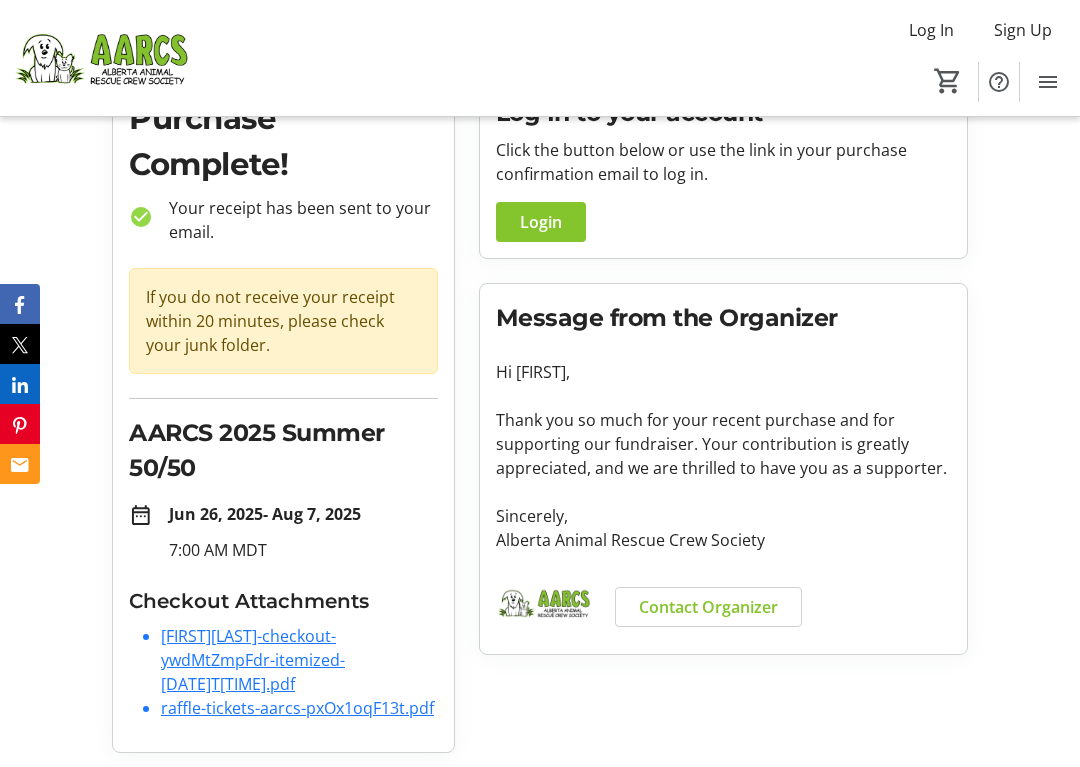 click on "[FIRST][LAST]-checkout-ywdMtZmpFdr-itemized-[DATE]T[TIME].pdf" 